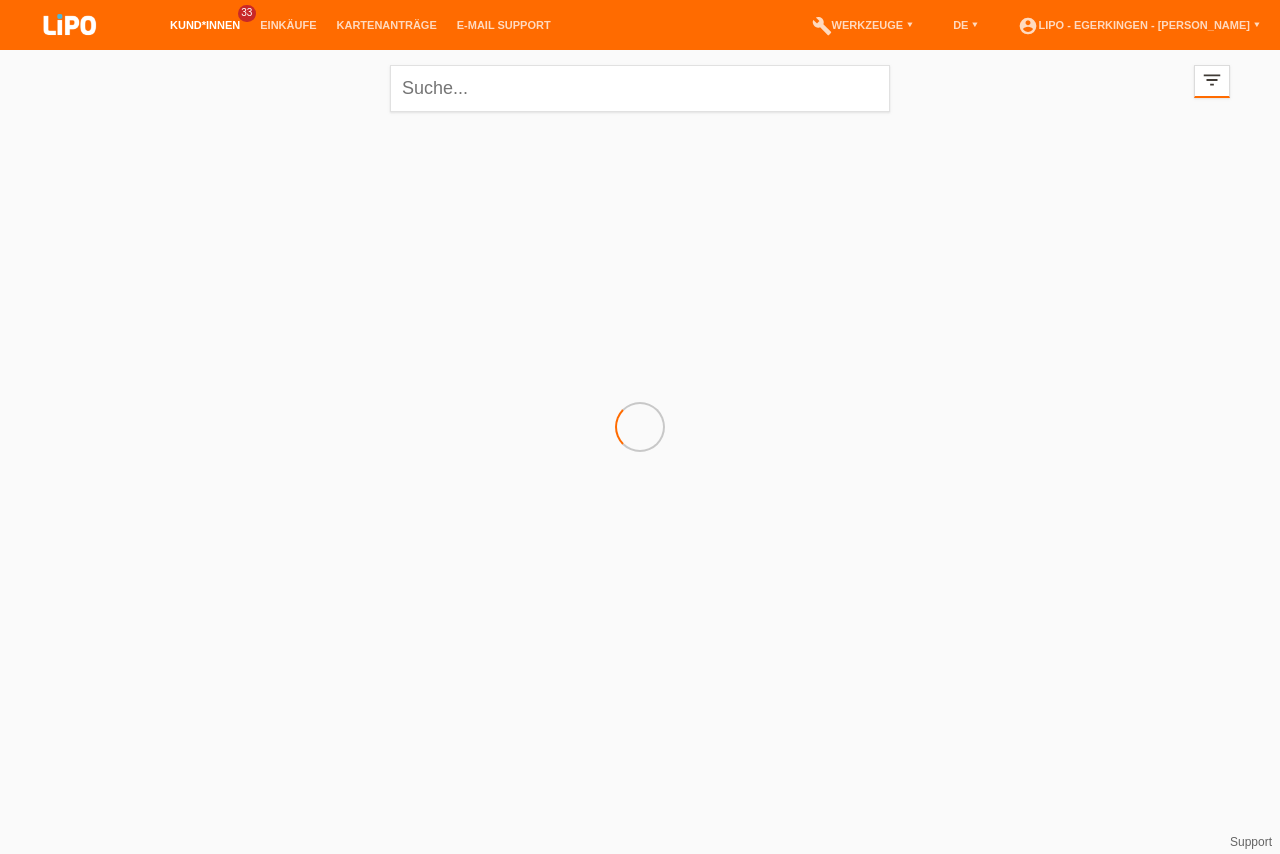 scroll, scrollTop: 0, scrollLeft: 0, axis: both 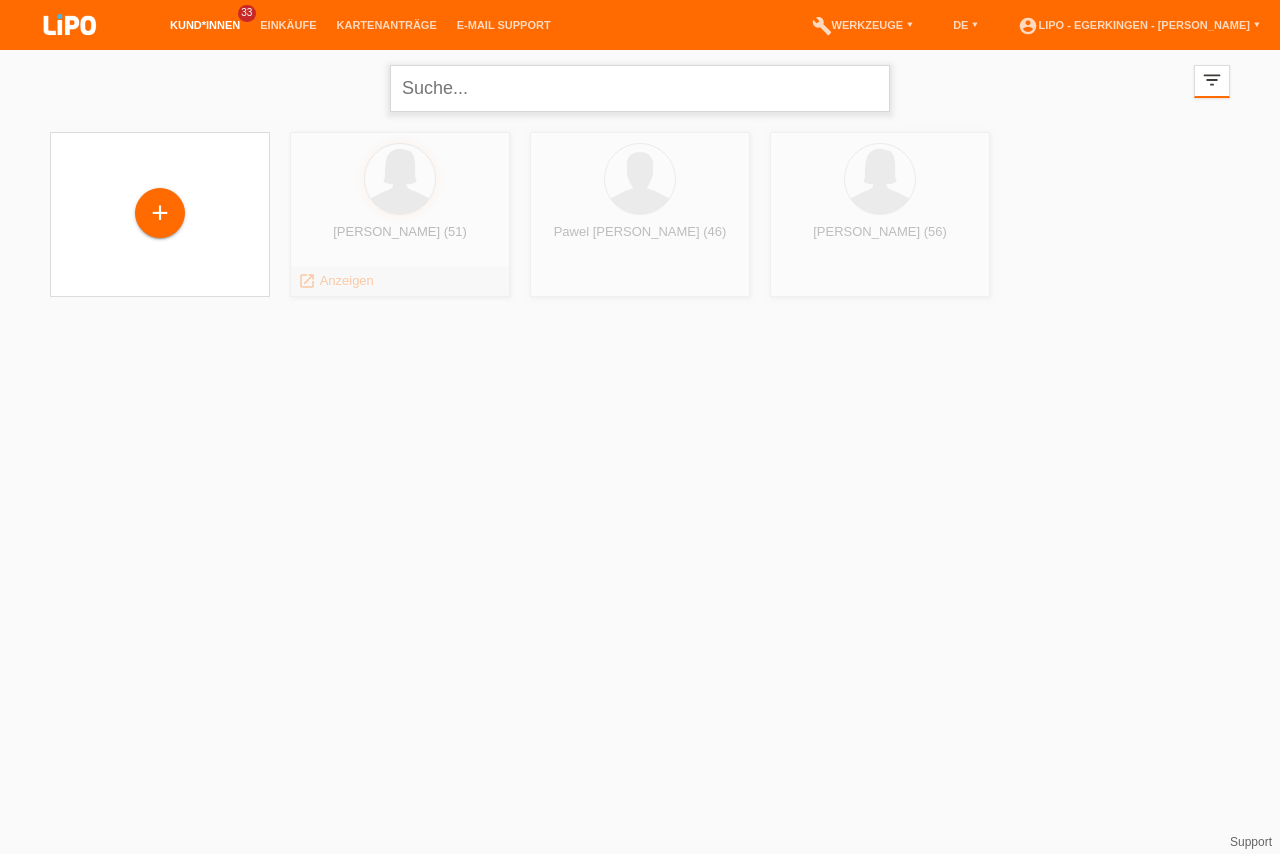 click at bounding box center [640, 88] 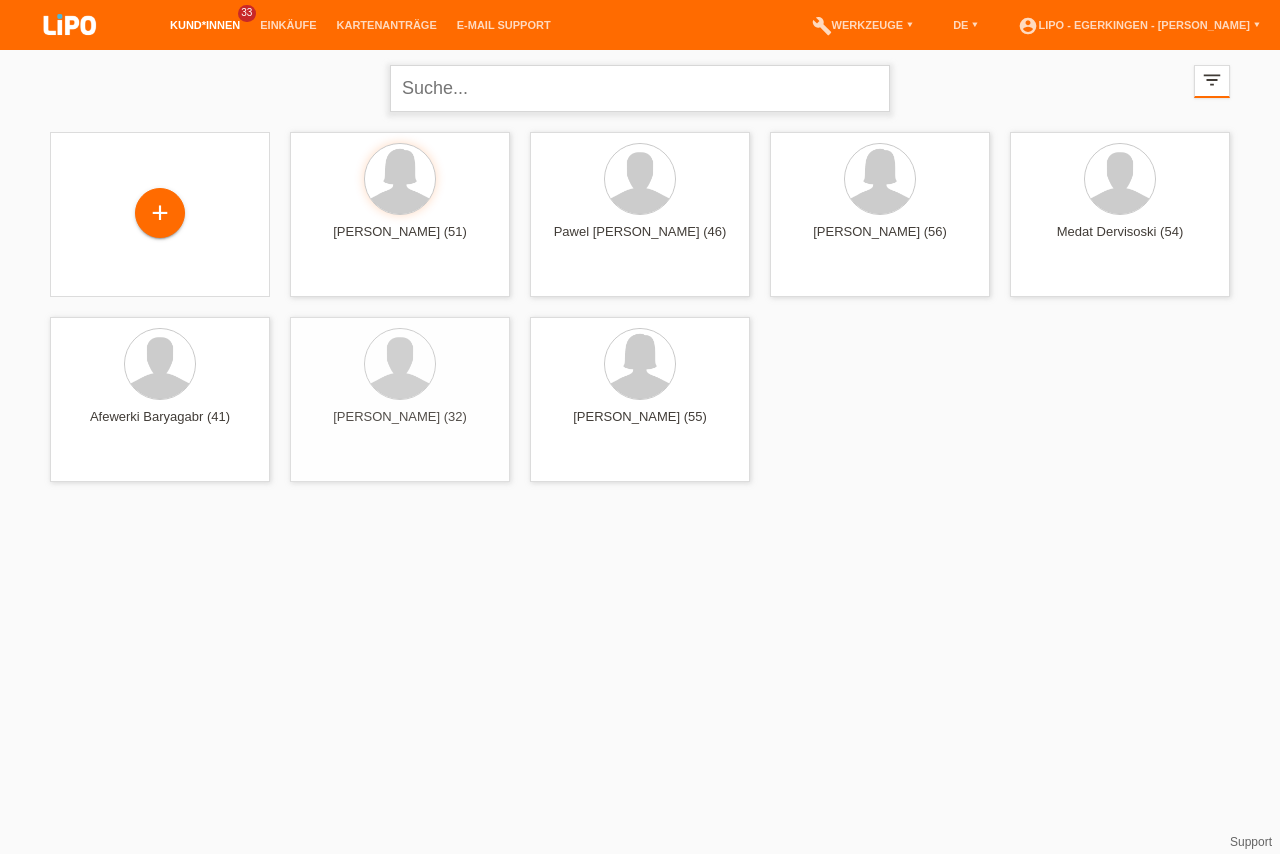click at bounding box center (640, 88) 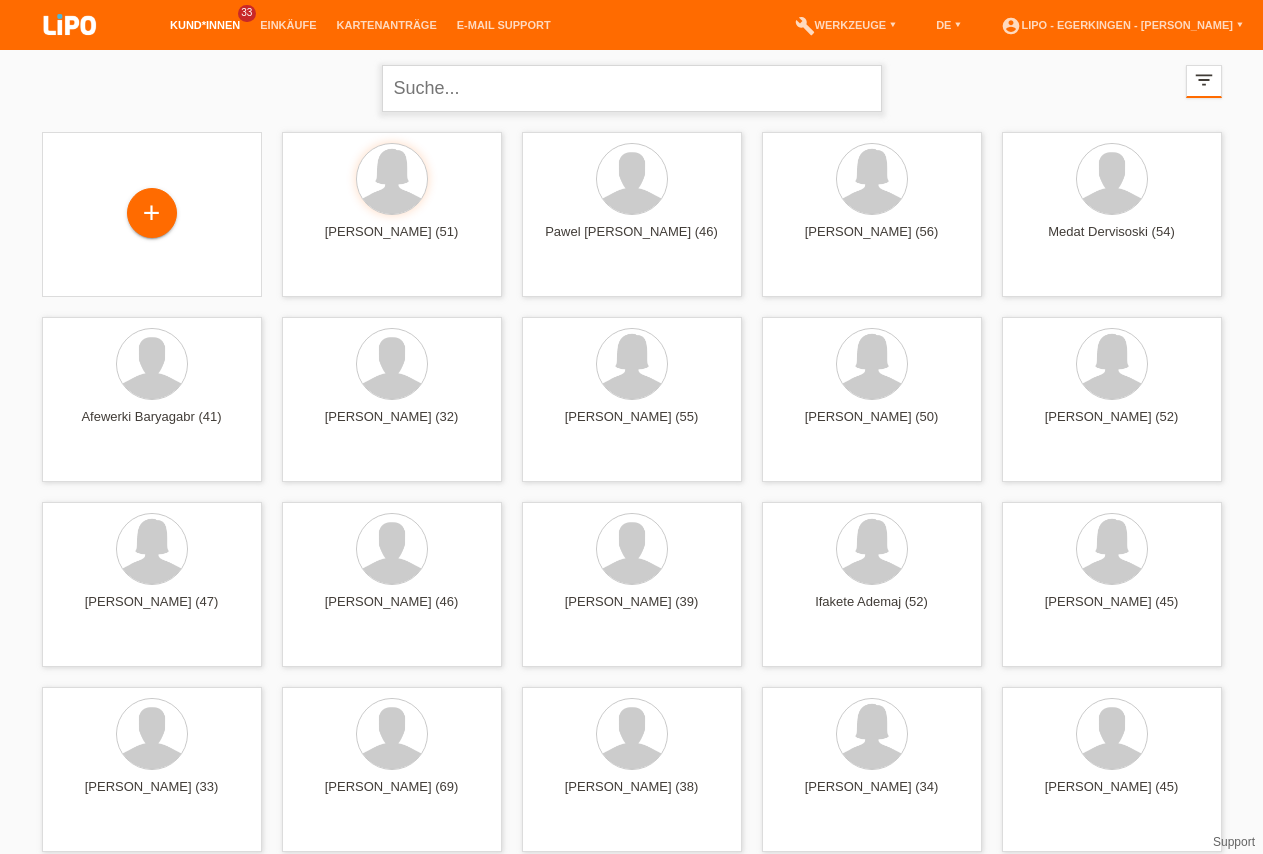type on "L" 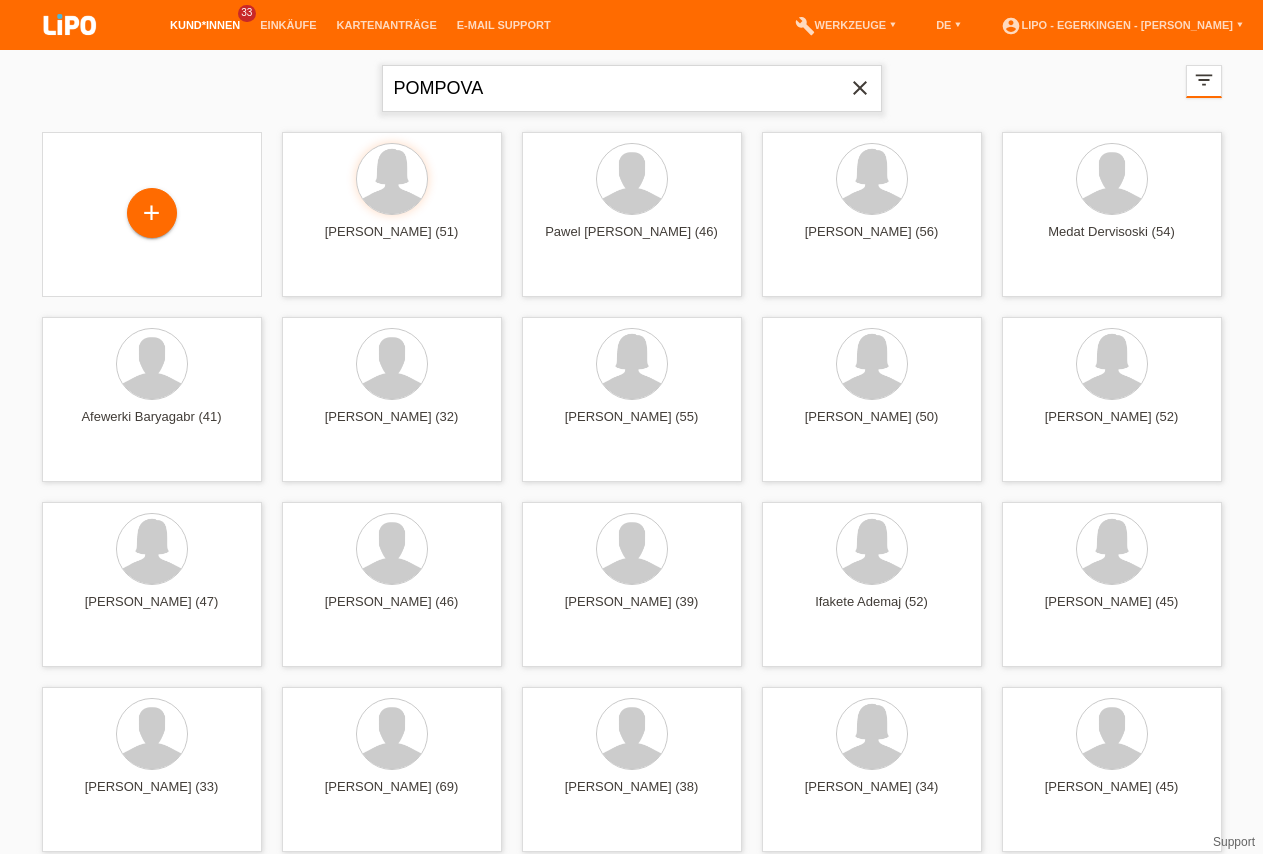 type on "POMPOVA" 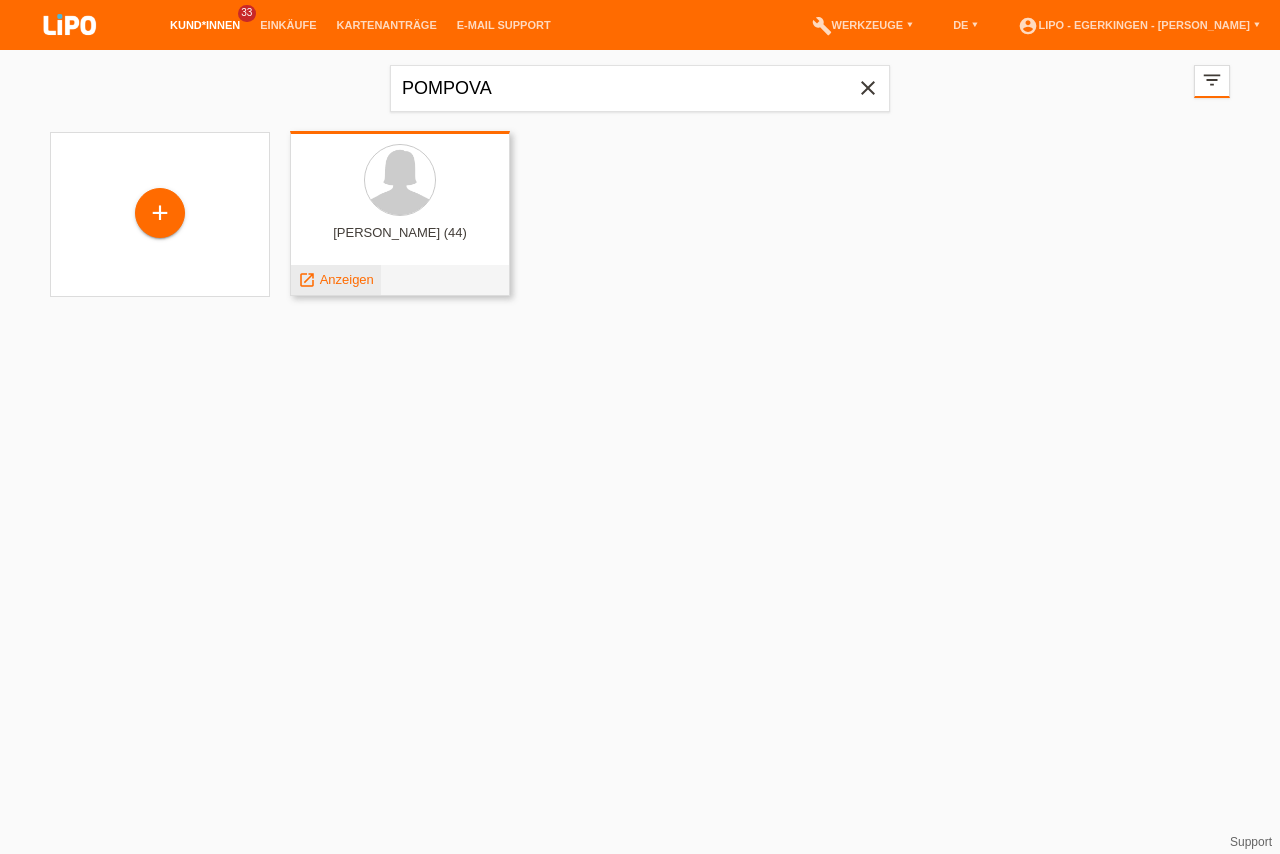 click on "Anzeigen" at bounding box center (347, 279) 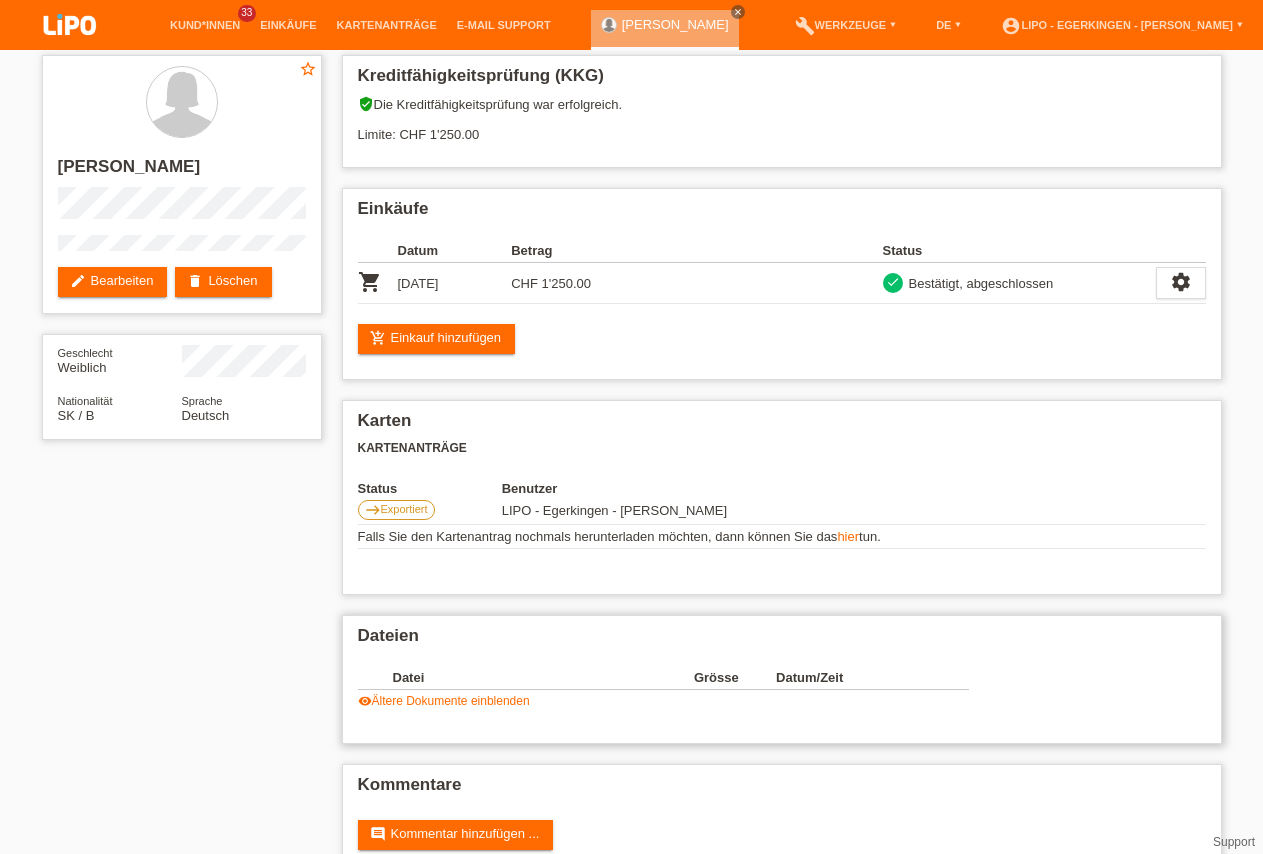 scroll, scrollTop: 0, scrollLeft: 0, axis: both 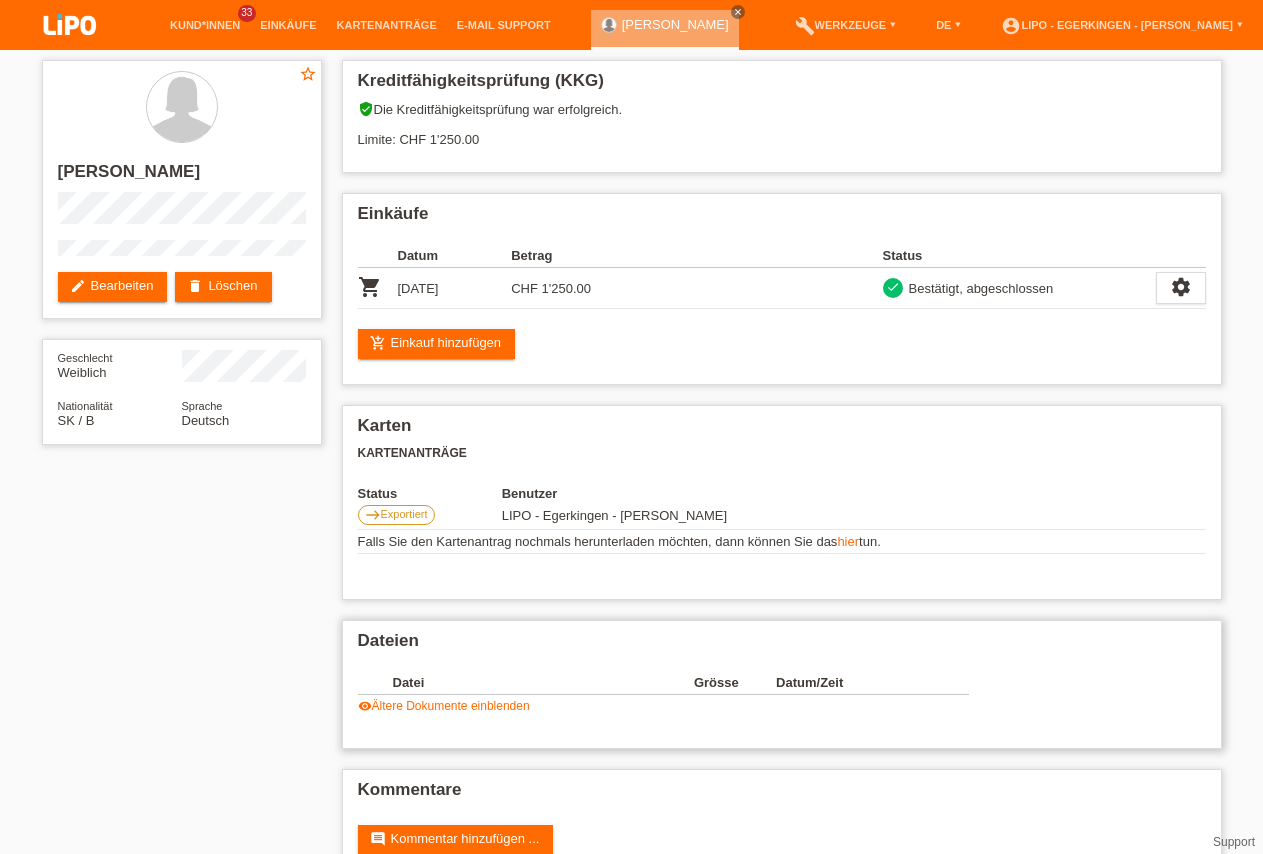 drag, startPoint x: 470, startPoint y: 699, endPoint x: 460, endPoint y: 714, distance: 18.027756 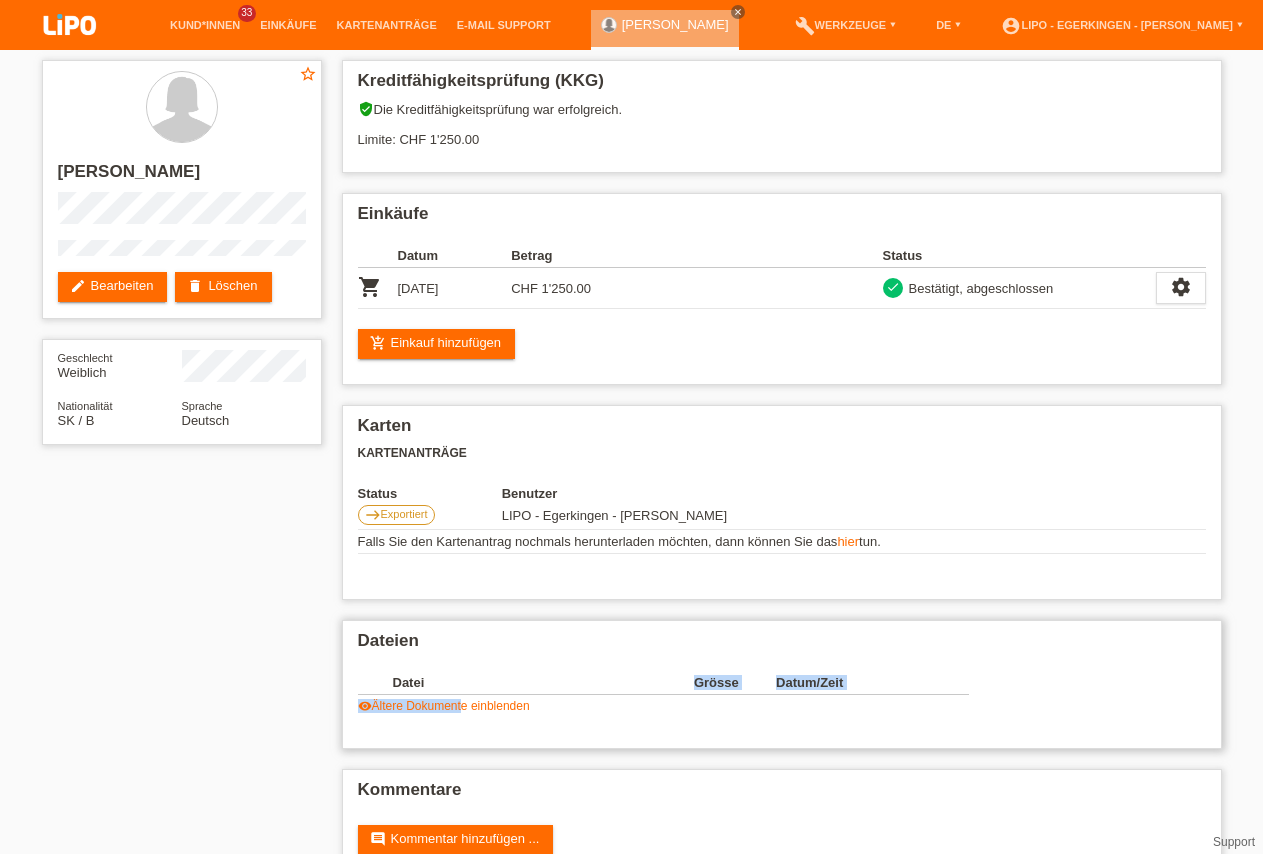 click on "visibility  Ältere Dokumente einblenden" at bounding box center (444, 706) 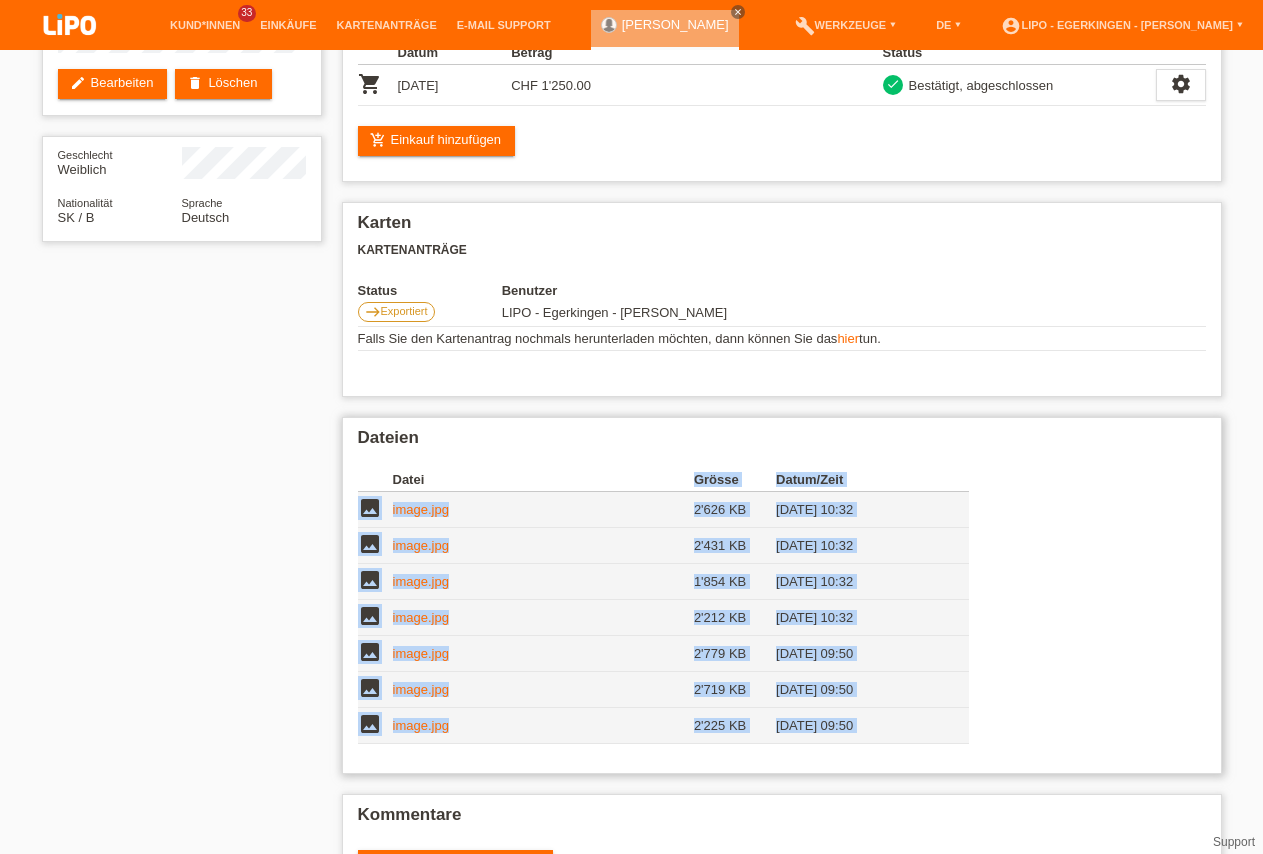 scroll, scrollTop: 293, scrollLeft: 0, axis: vertical 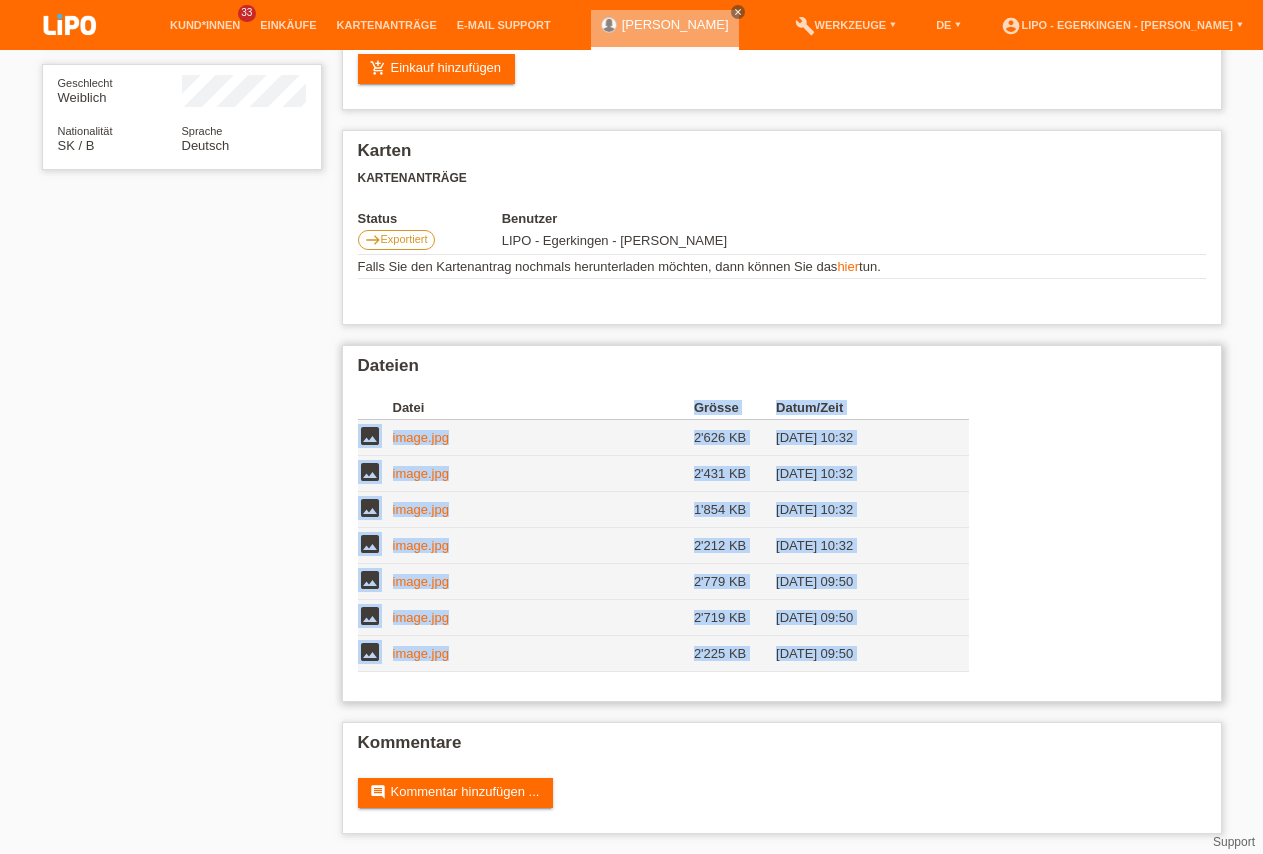 click on "image.jpg" at bounding box center (543, 474) 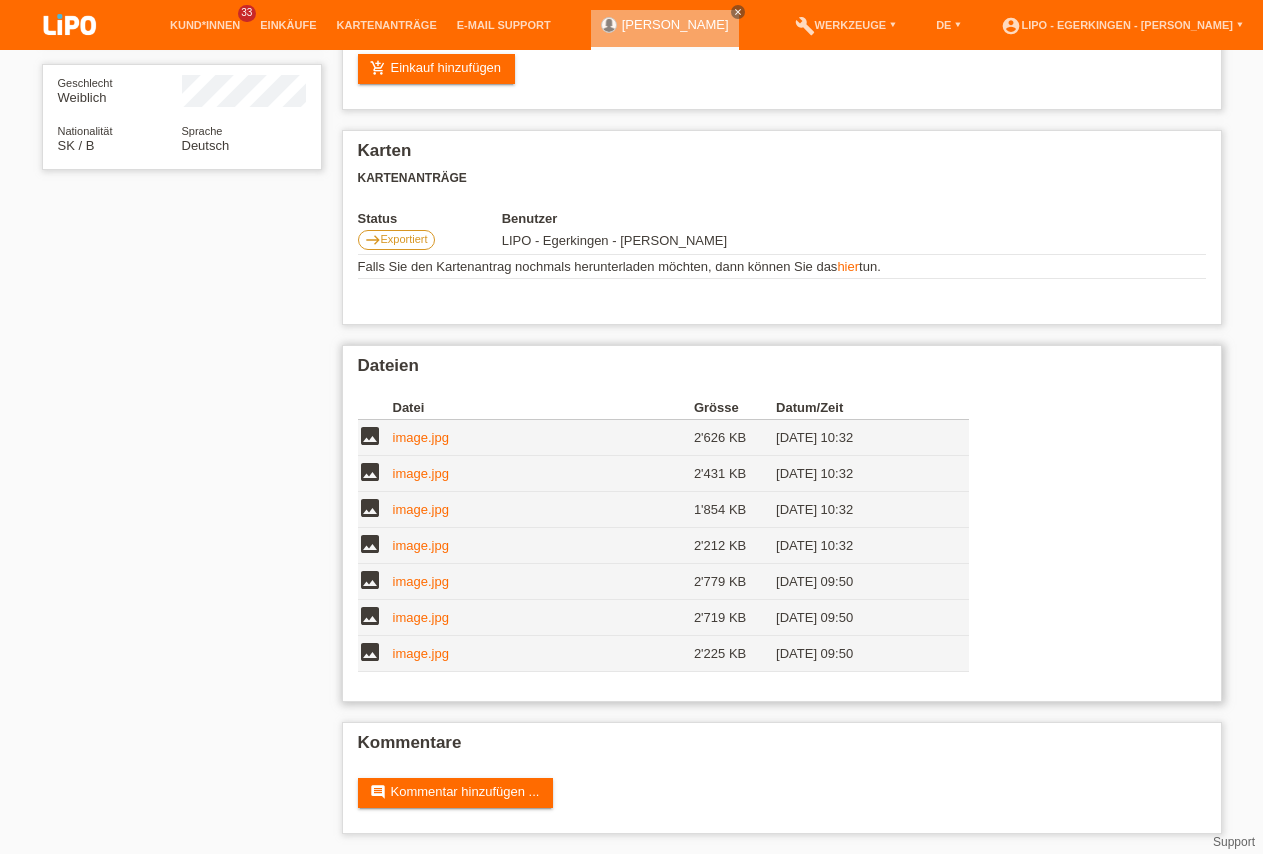 drag, startPoint x: 414, startPoint y: 664, endPoint x: 423, endPoint y: 652, distance: 15 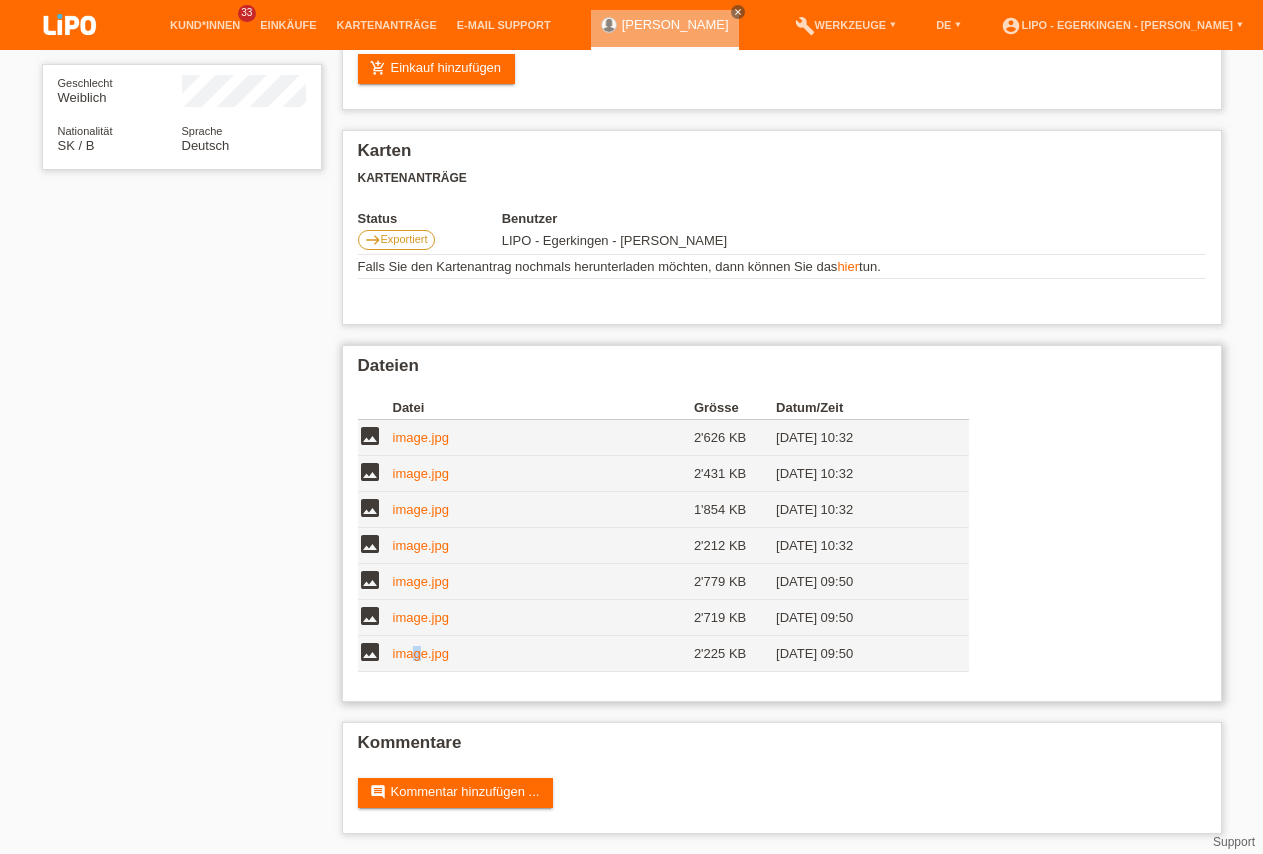 click on "image.jpg" at bounding box center [421, 653] 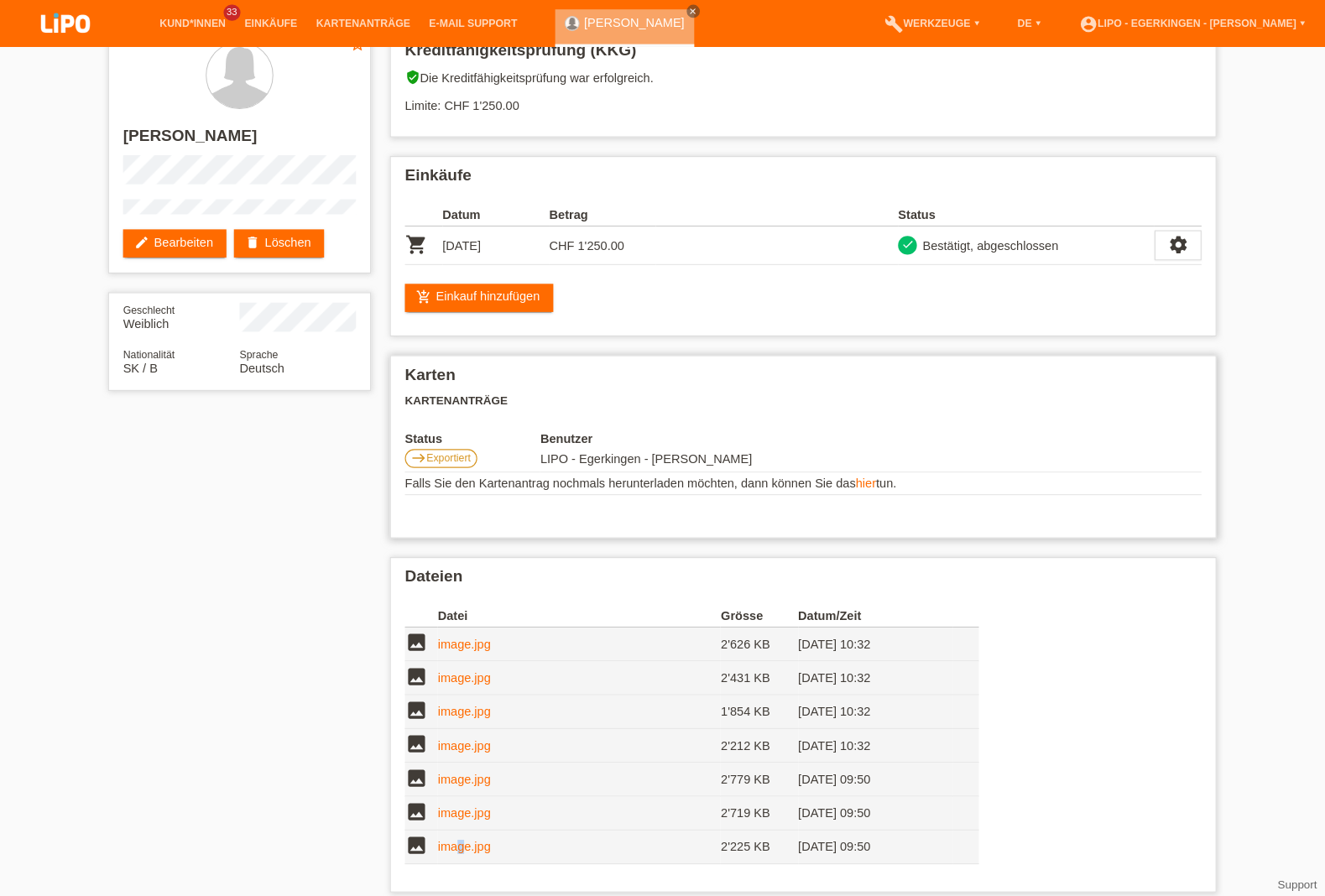 scroll, scrollTop: 0, scrollLeft: 0, axis: both 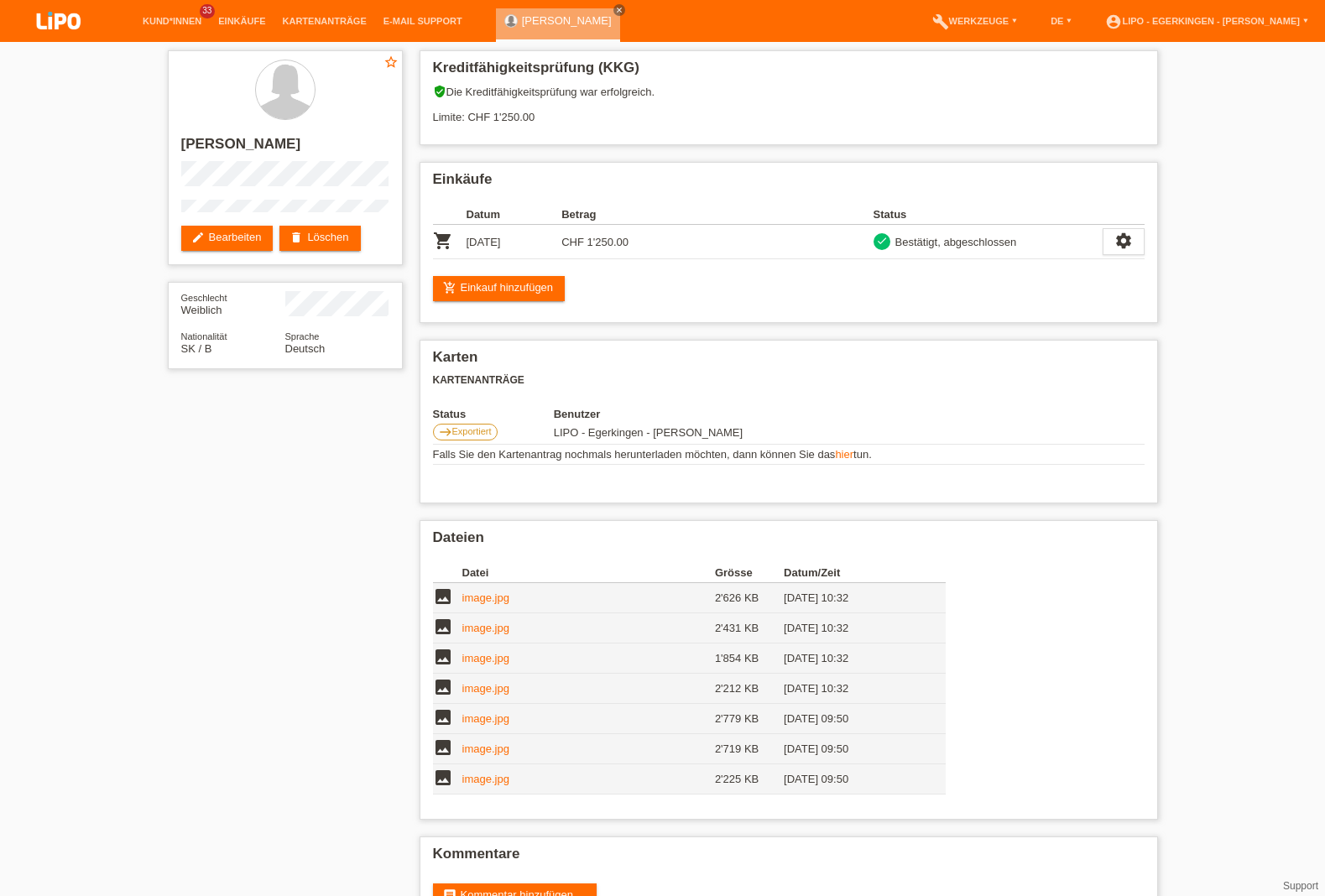 click on "star_border
LENKA POMPOVA
edit  Bearbeiten
delete  Löschen
Geschlecht
Weiblich
Nationalität
SK / B
Sprache
Deutsch
Kreditfähigkeitsprüfung (KKG)
verified_user  Die Kreditfähigkeitsprüfung war erfolgreich.
Datum" at bounding box center [663, 494] 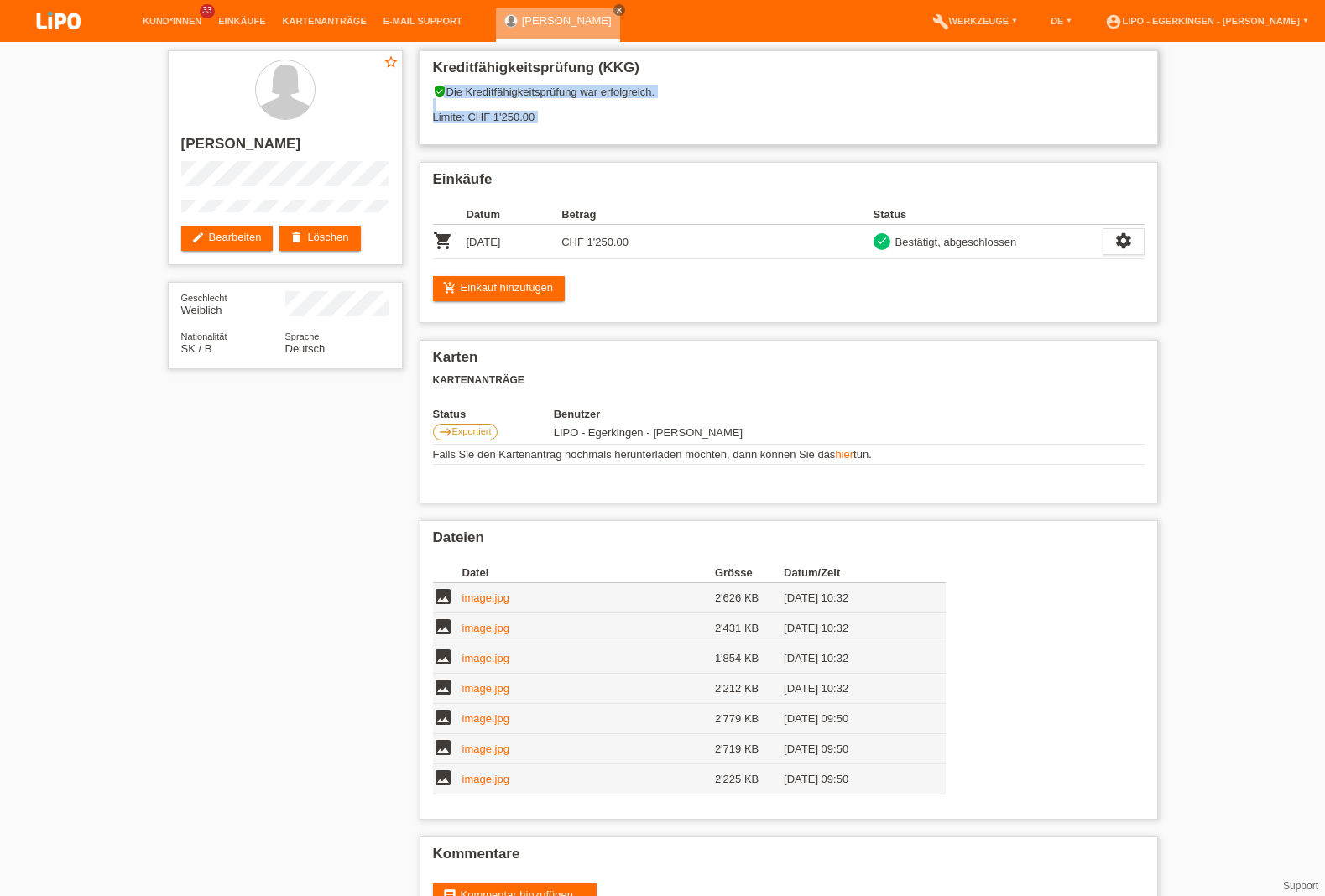 drag, startPoint x: 444, startPoint y: 87, endPoint x: 574, endPoint y: 129, distance: 136.61625 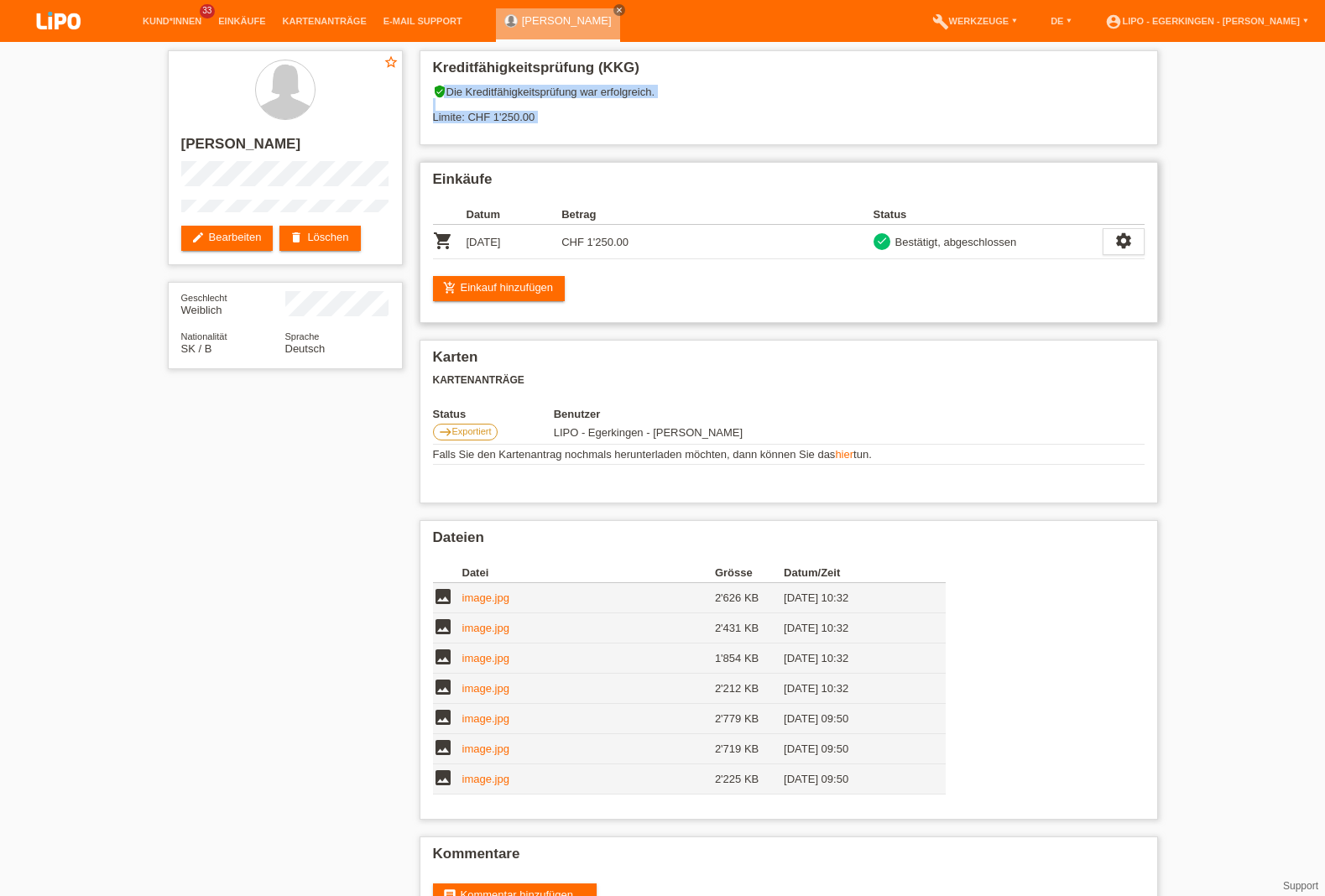 drag, startPoint x: 544, startPoint y: 246, endPoint x: 893, endPoint y: 246, distance: 349 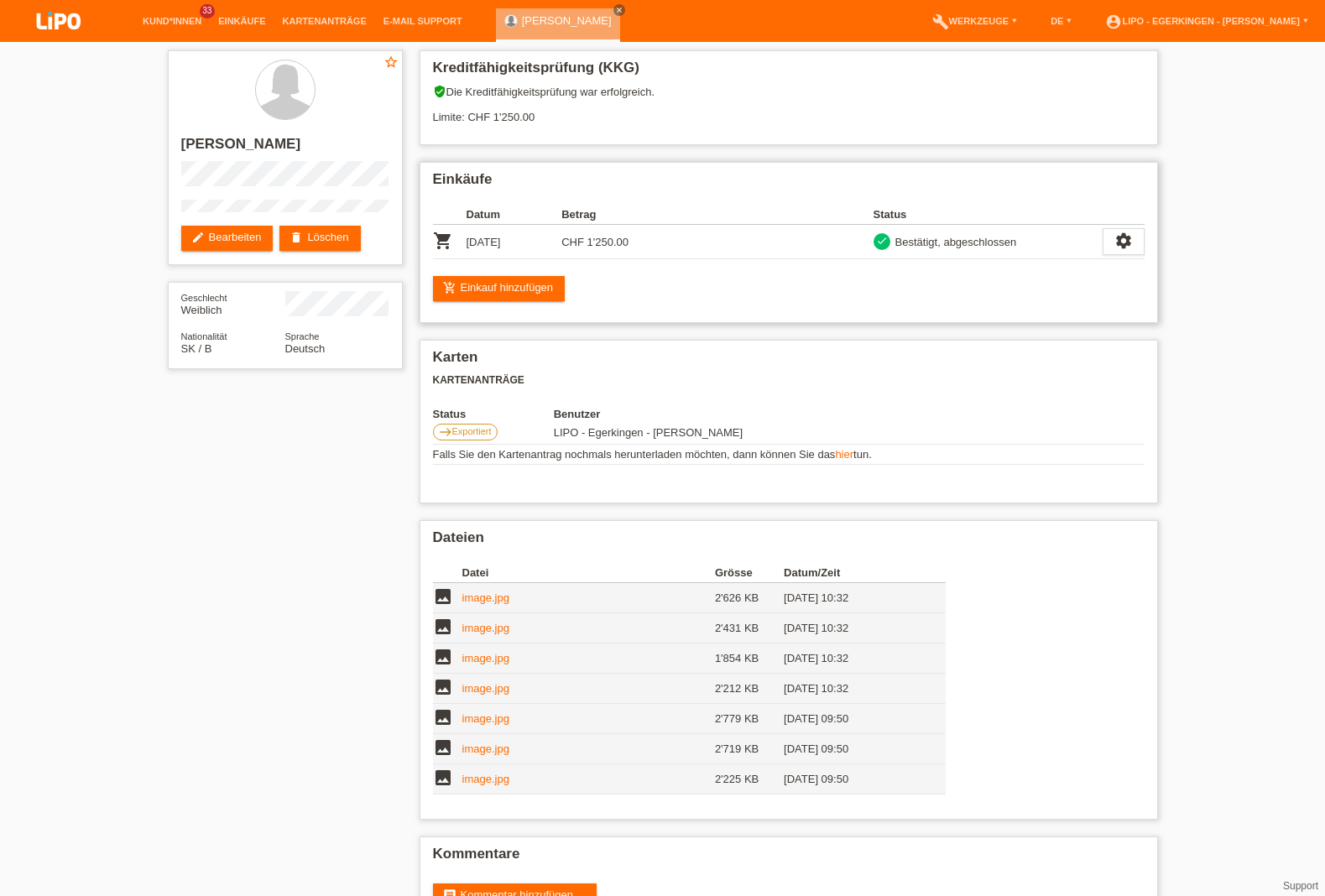 drag, startPoint x: 569, startPoint y: 250, endPoint x: 672, endPoint y: 250, distance: 103 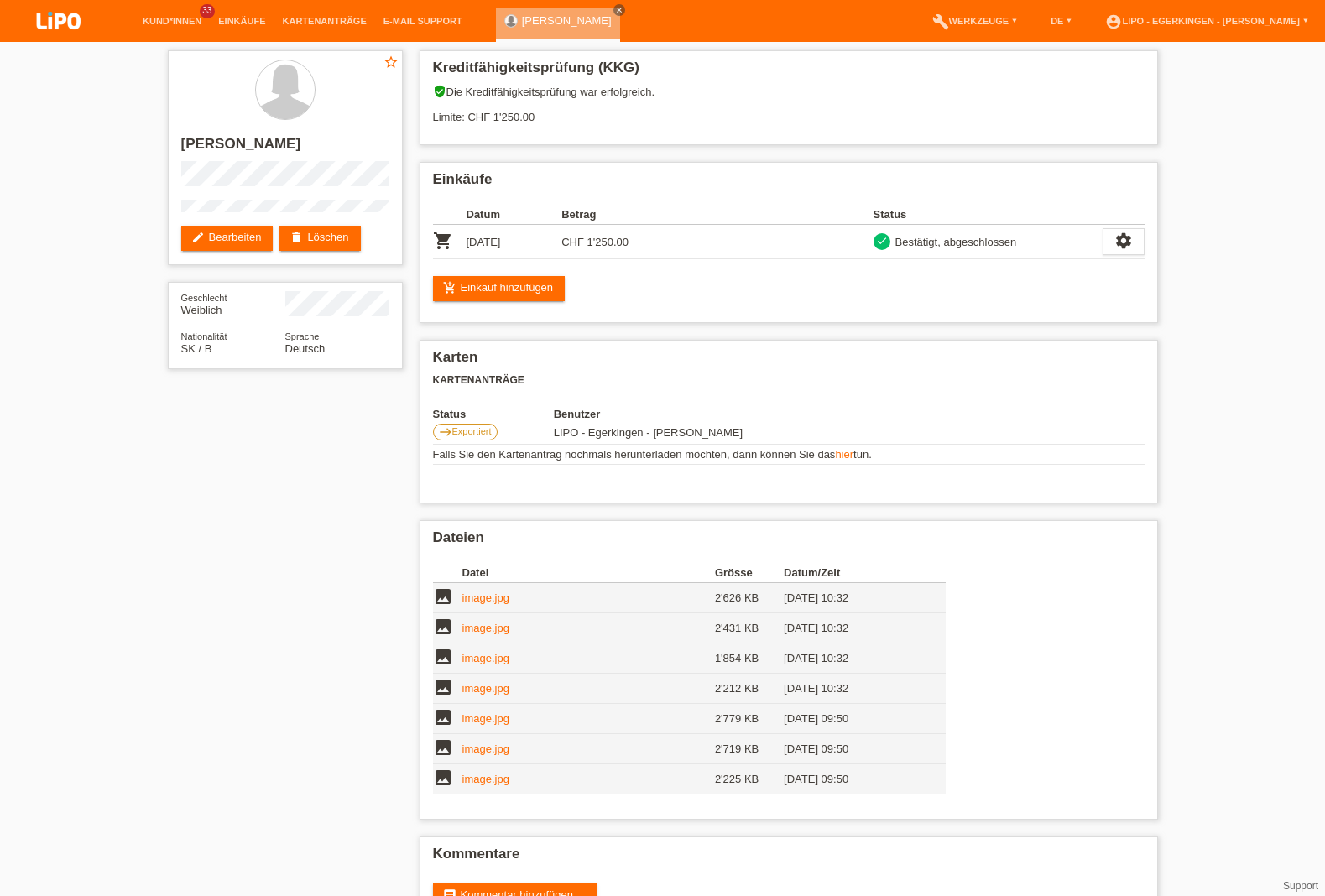click on "Kreditfähigkeitsprüfung (KKG)
verified_user  Die Kreditfähigkeitsprüfung war erfolgreich.
Limite: CHF 1'250.00
Einkäufe
Datum
Betrag
Status
shopping_cart
23.11.2024" at bounding box center [789, 494] 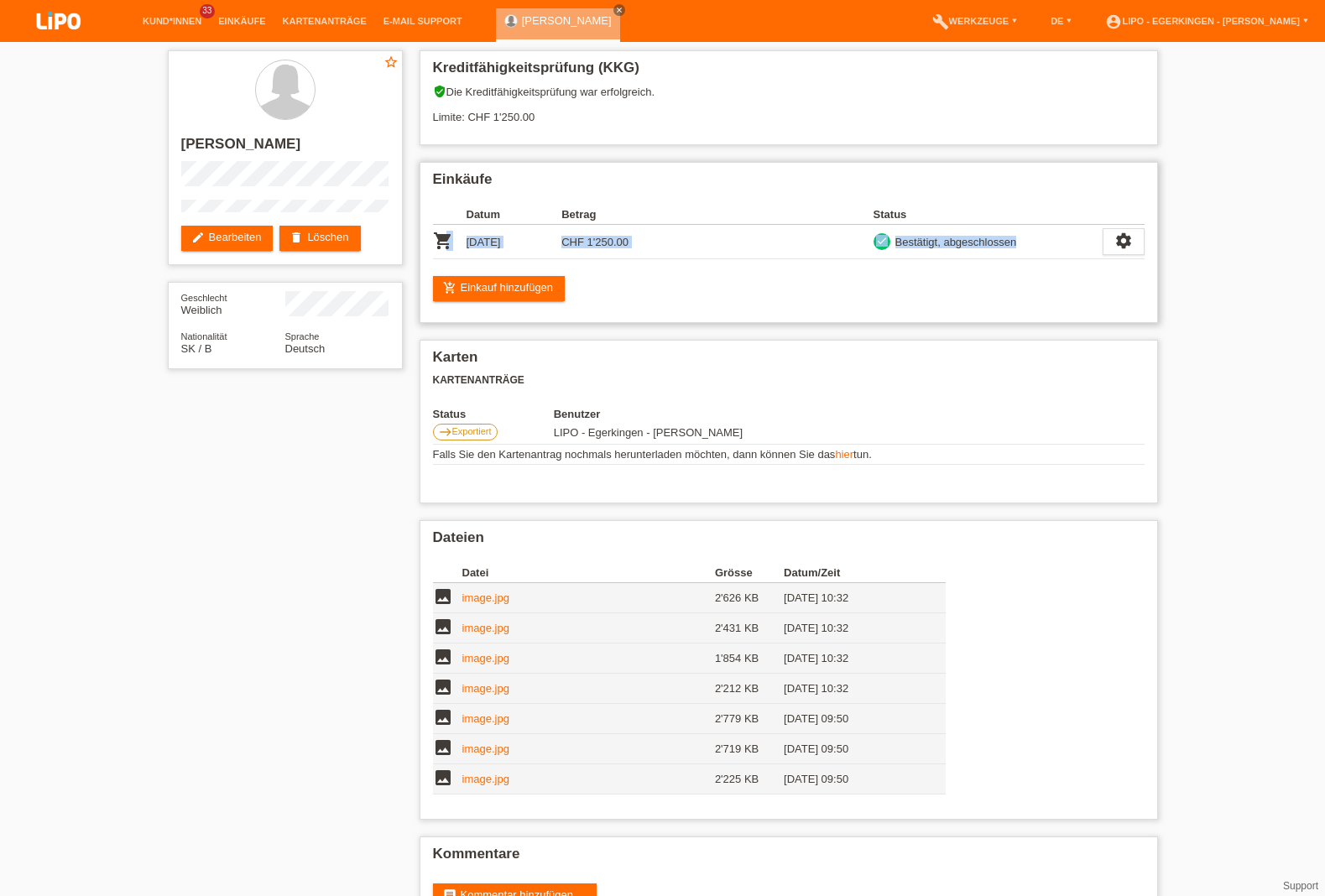 drag, startPoint x: 446, startPoint y: 238, endPoint x: 1020, endPoint y: 259, distance: 574.384 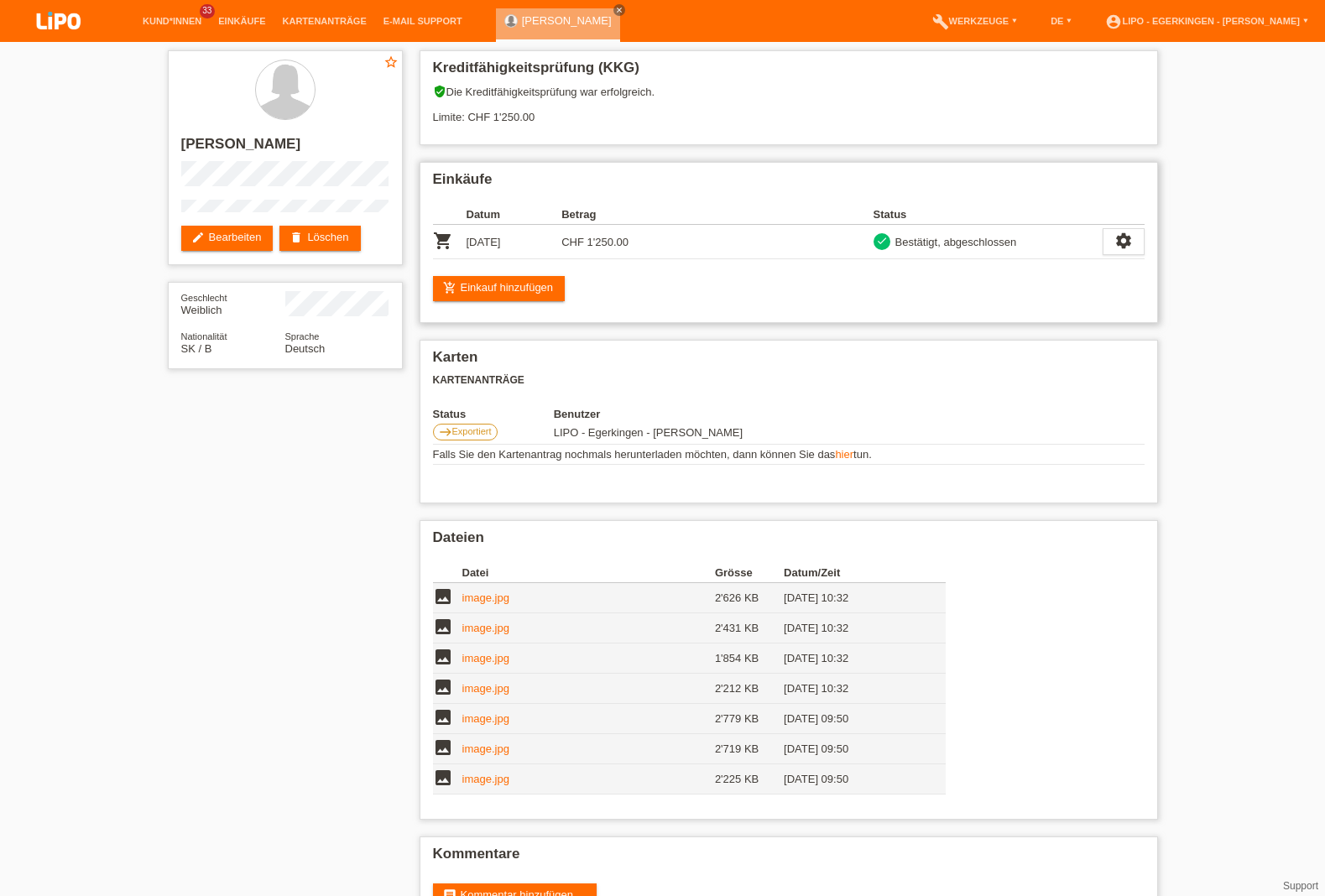 click on "add_shopping_cart  Einkauf hinzufügen" at bounding box center (789, 289) 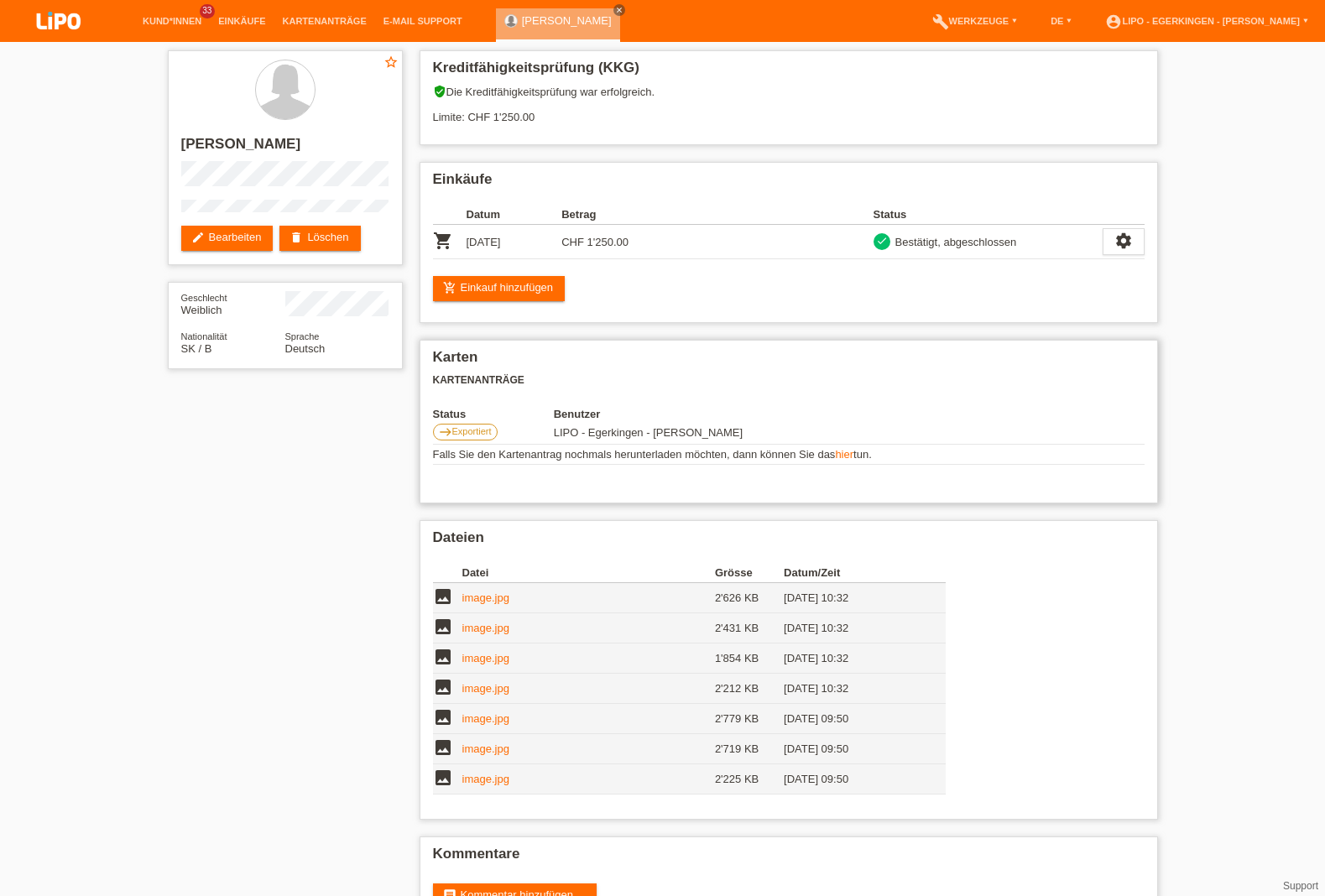 drag, startPoint x: 431, startPoint y: 458, endPoint x: 914, endPoint y: 460, distance: 483.0041 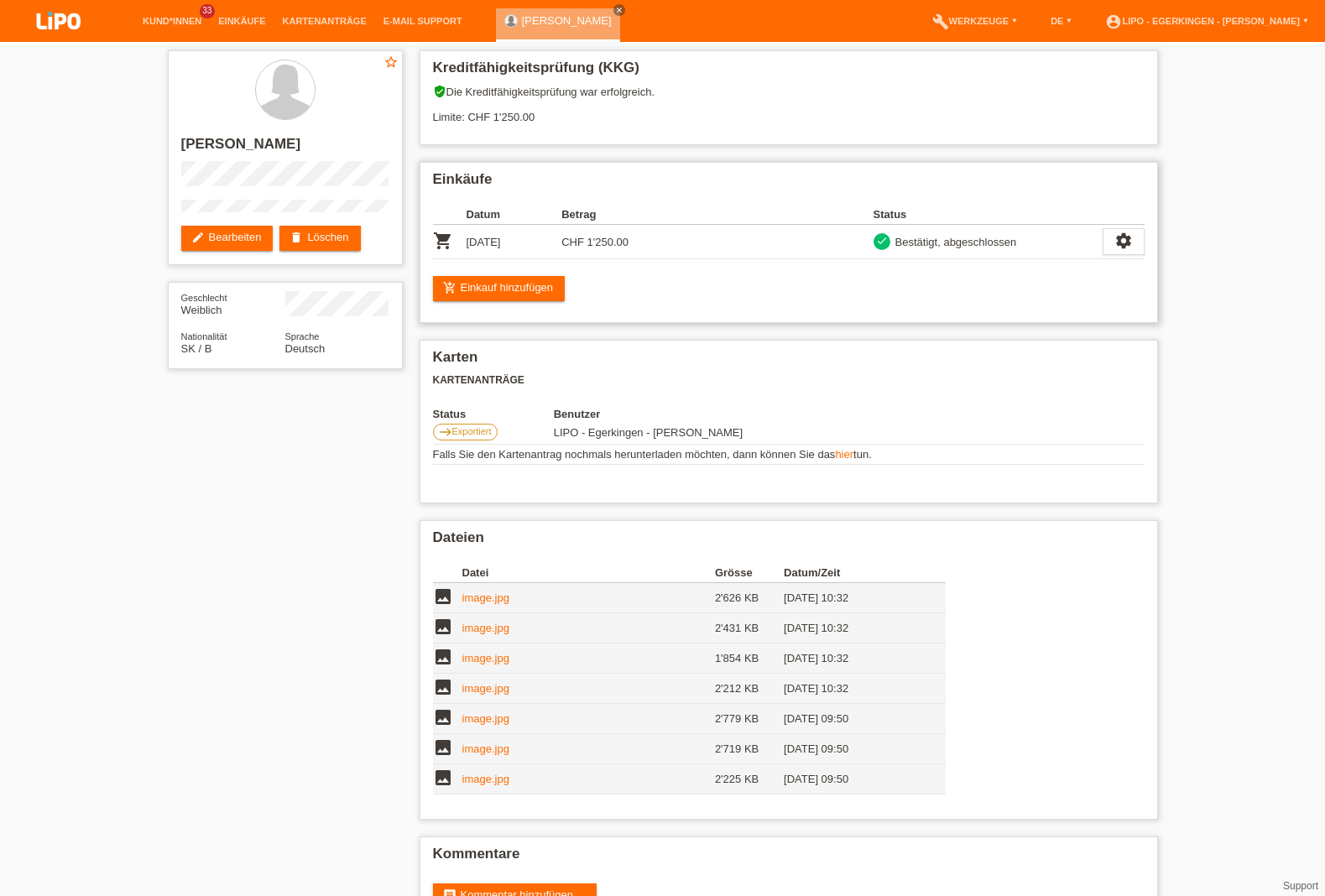 drag, startPoint x: 558, startPoint y: 243, endPoint x: 658, endPoint y: 243, distance: 100 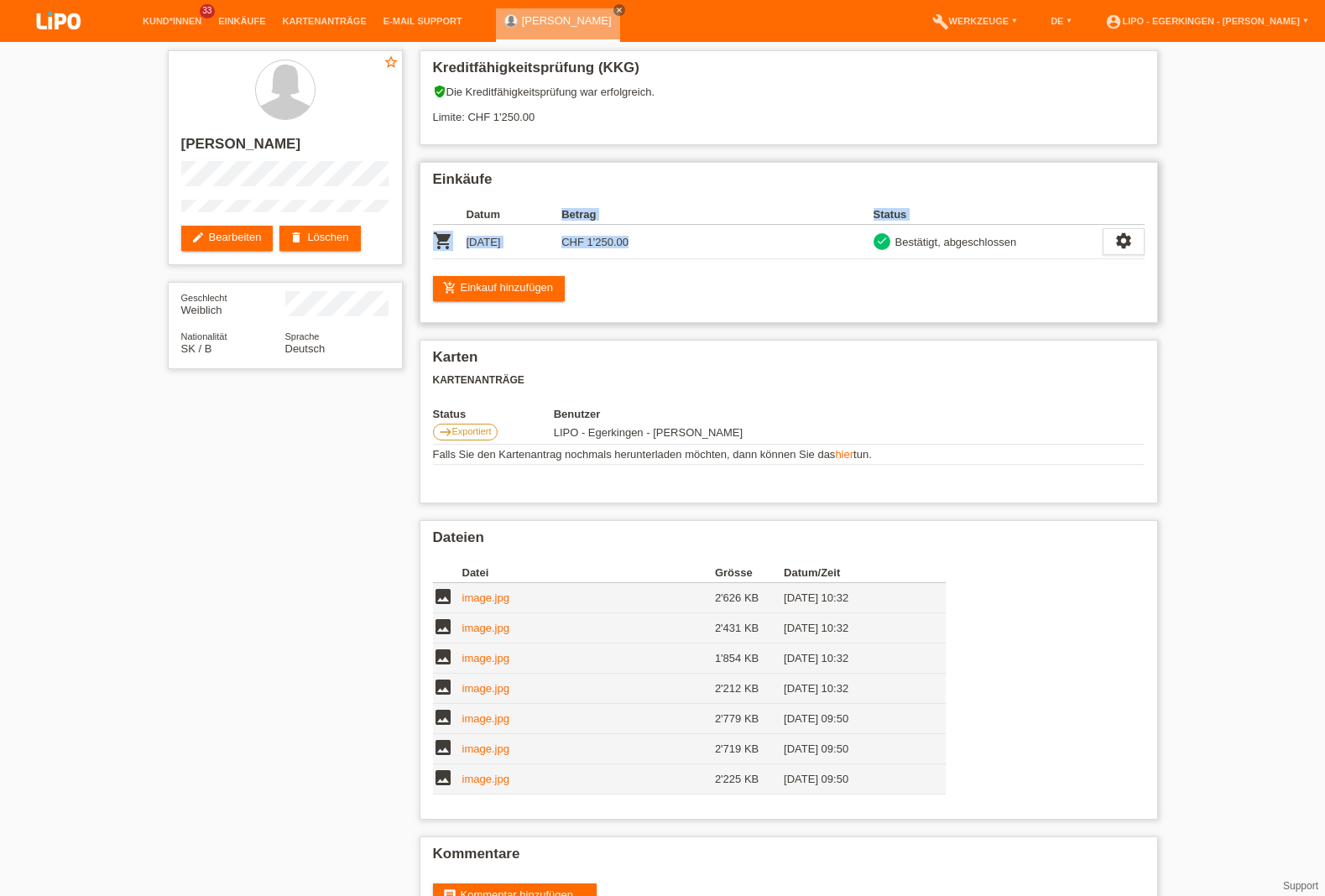drag, startPoint x: 676, startPoint y: 244, endPoint x: 495, endPoint y: 221, distance: 182.45547 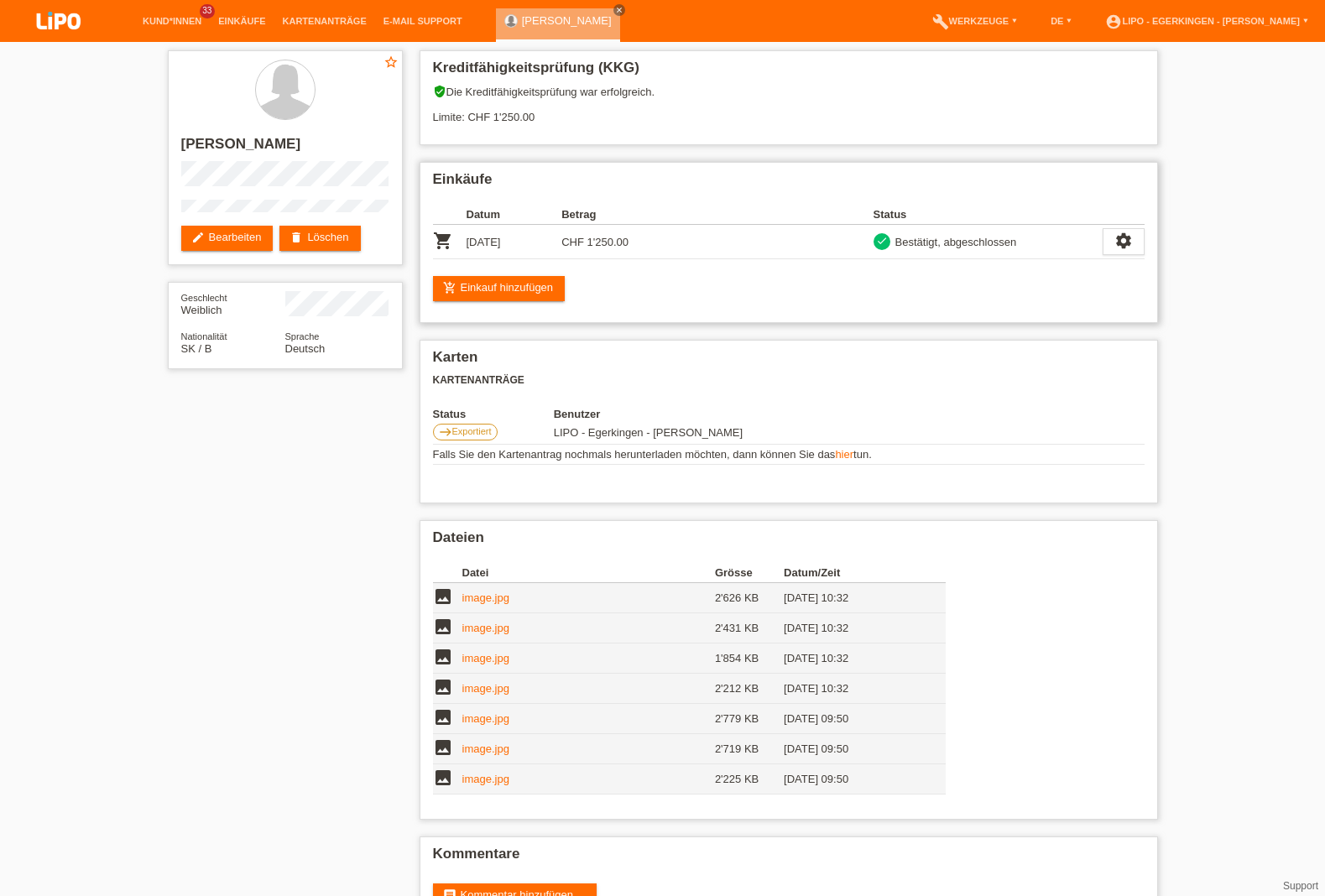 click on "Datum" at bounding box center (514, 215) 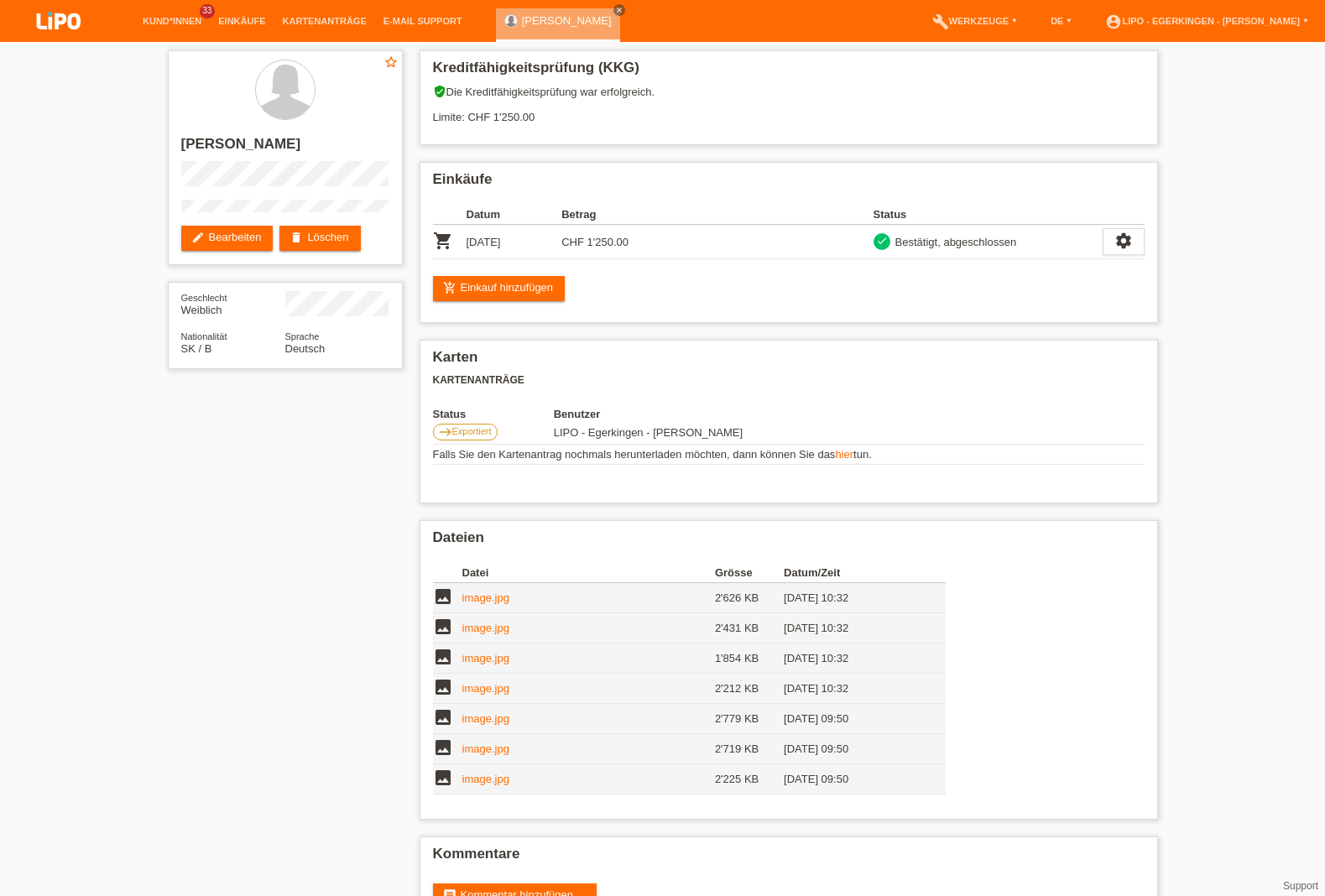 click on "Kreditfähigkeitsprüfung (KKG)
verified_user  Die Kreditfähigkeitsprüfung war erfolgreich.
Limite: CHF 1'250.00
Einkäufe
Datum
Betrag
Status
shopping_cart
23.11.2024" at bounding box center (789, 494) 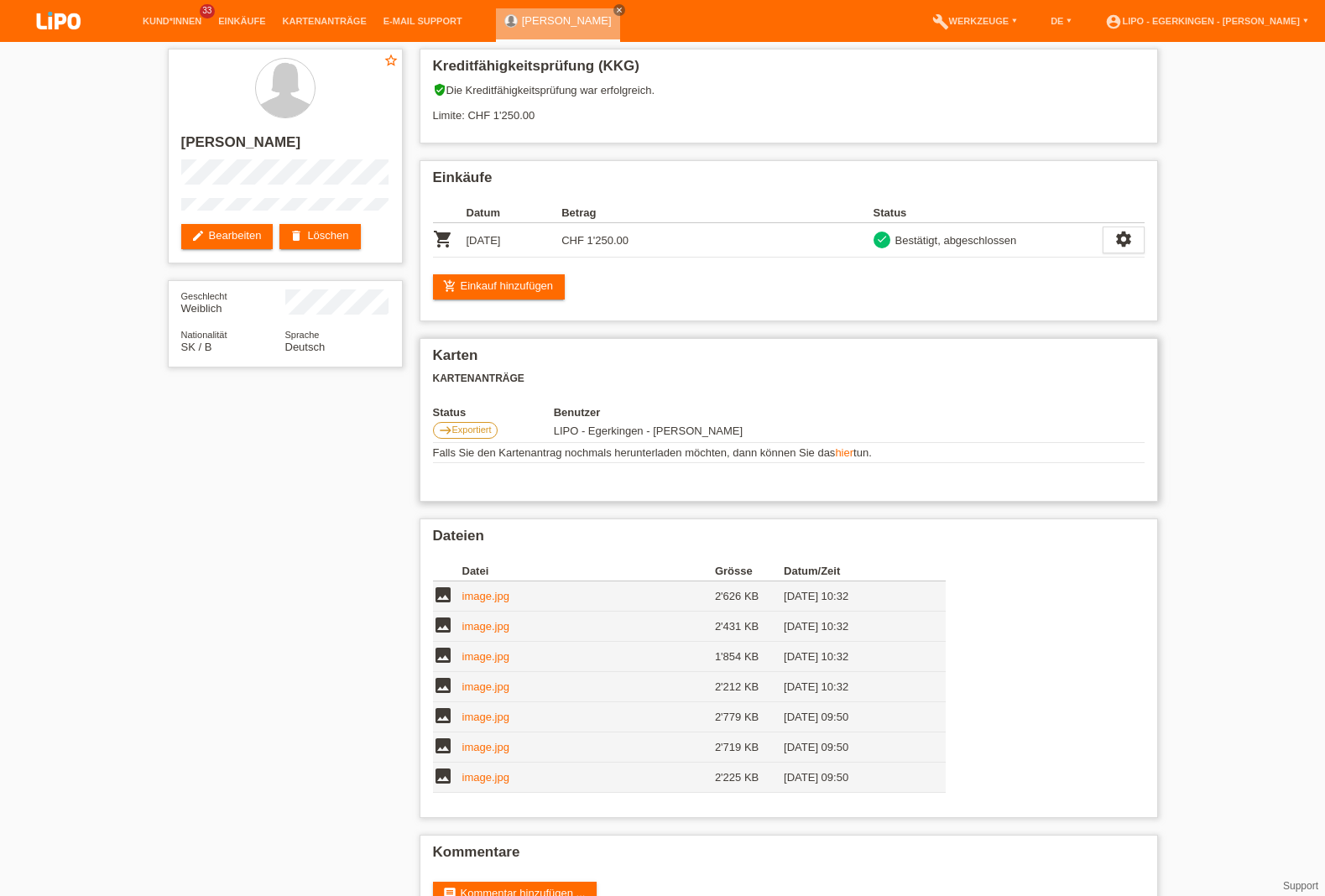 scroll, scrollTop: 0, scrollLeft: 0, axis: both 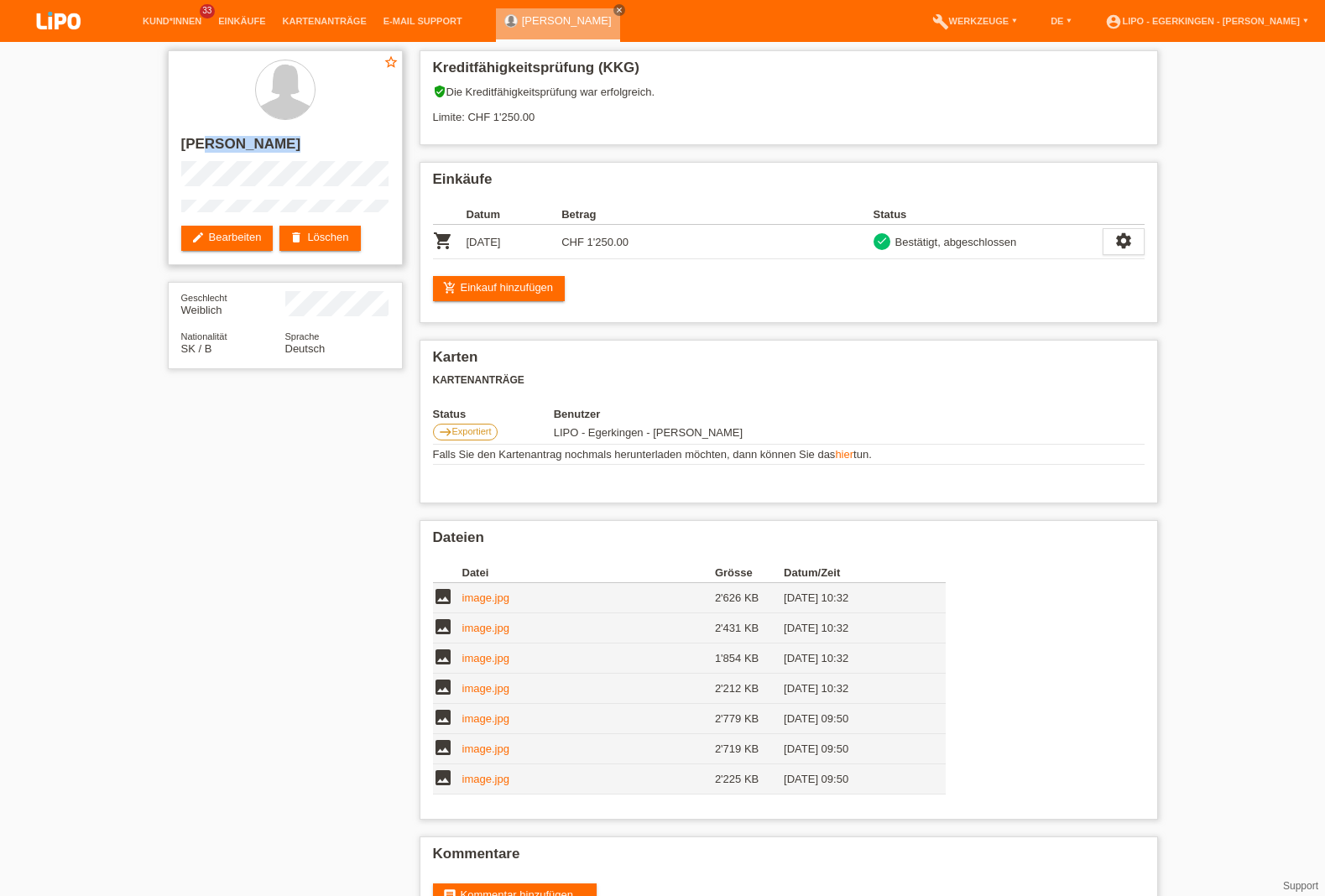drag, startPoint x: 282, startPoint y: 147, endPoint x: 390, endPoint y: 151, distance: 108.07405 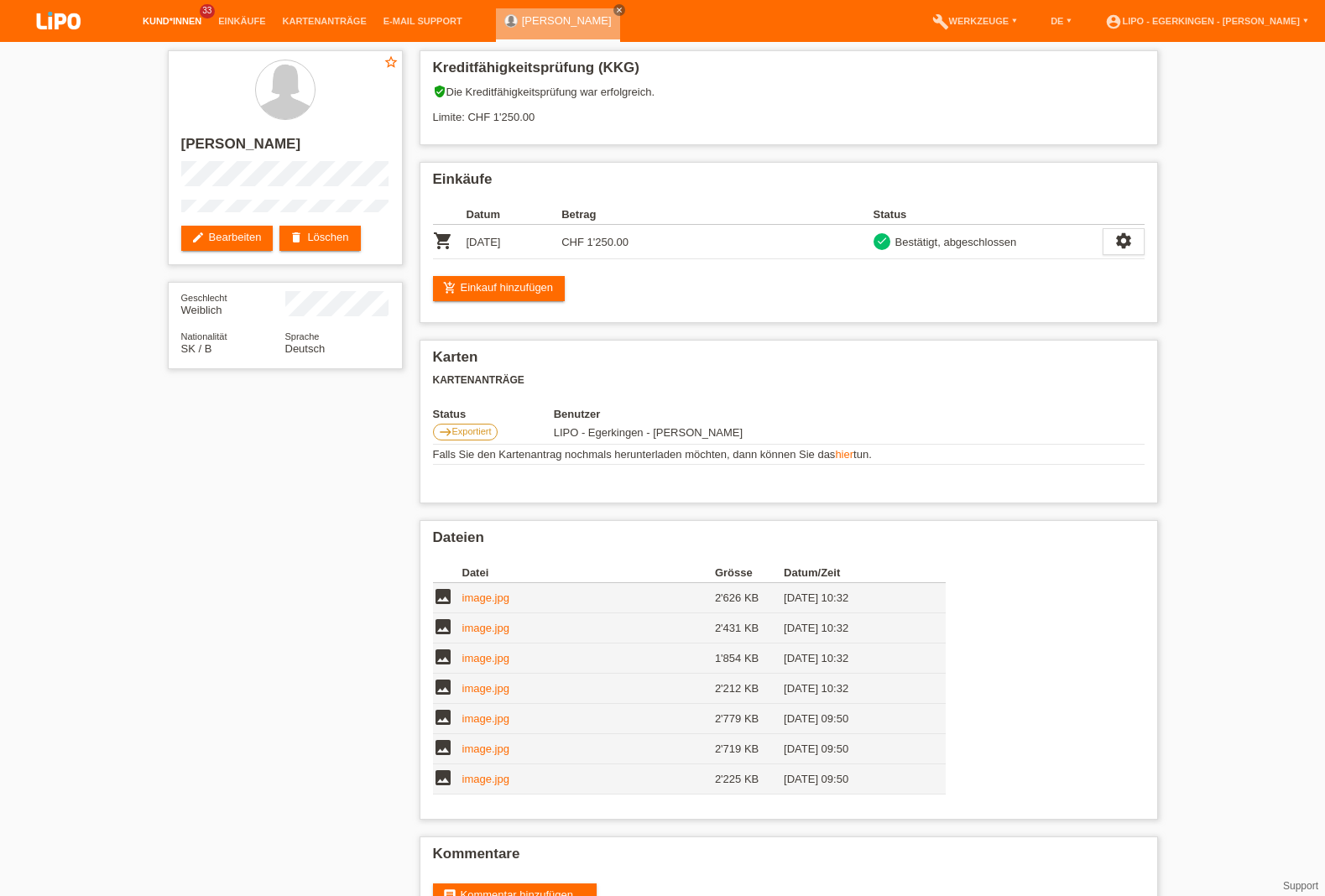 click on "Kund*innen" at bounding box center [172, 21] 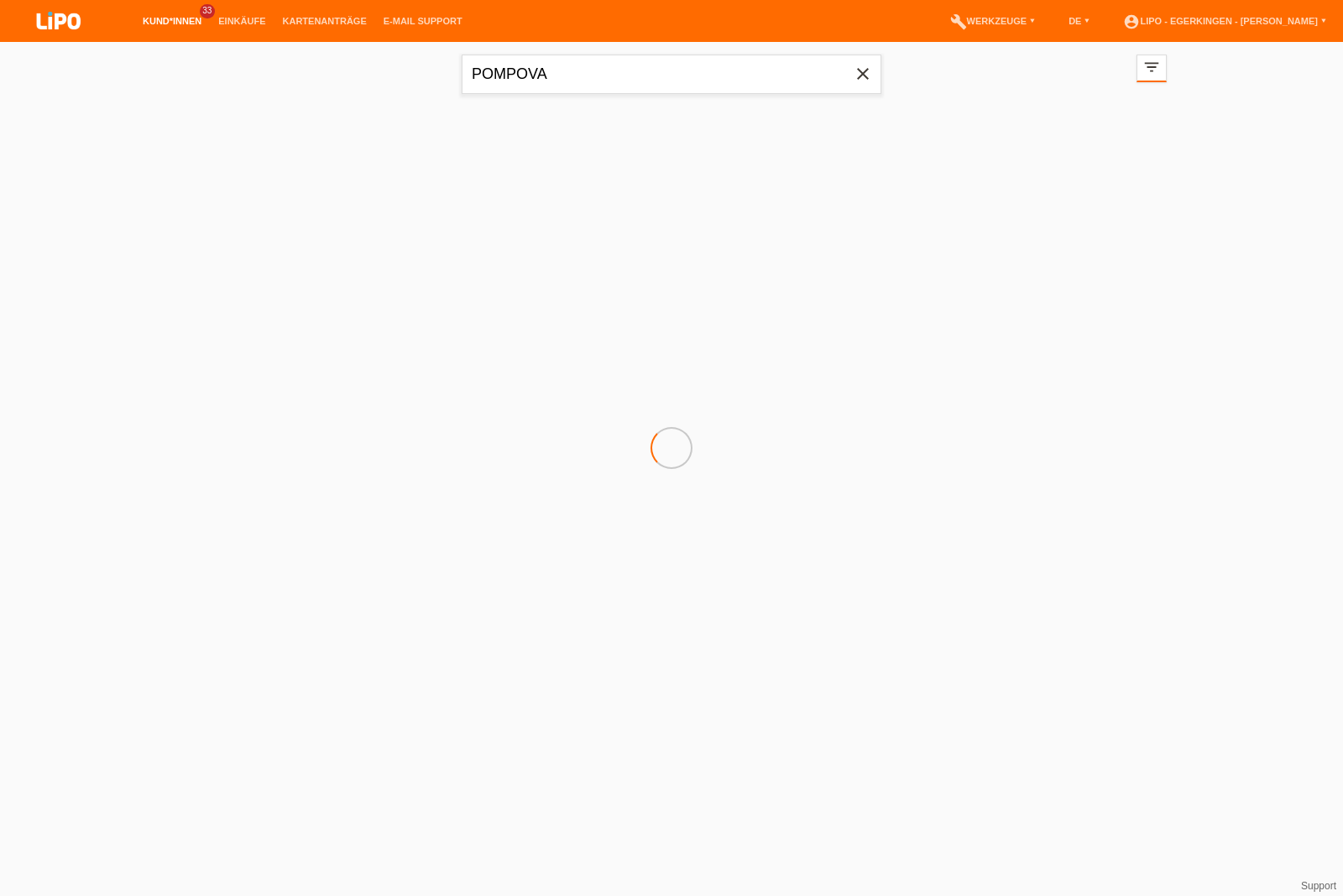 scroll, scrollTop: 0, scrollLeft: 0, axis: both 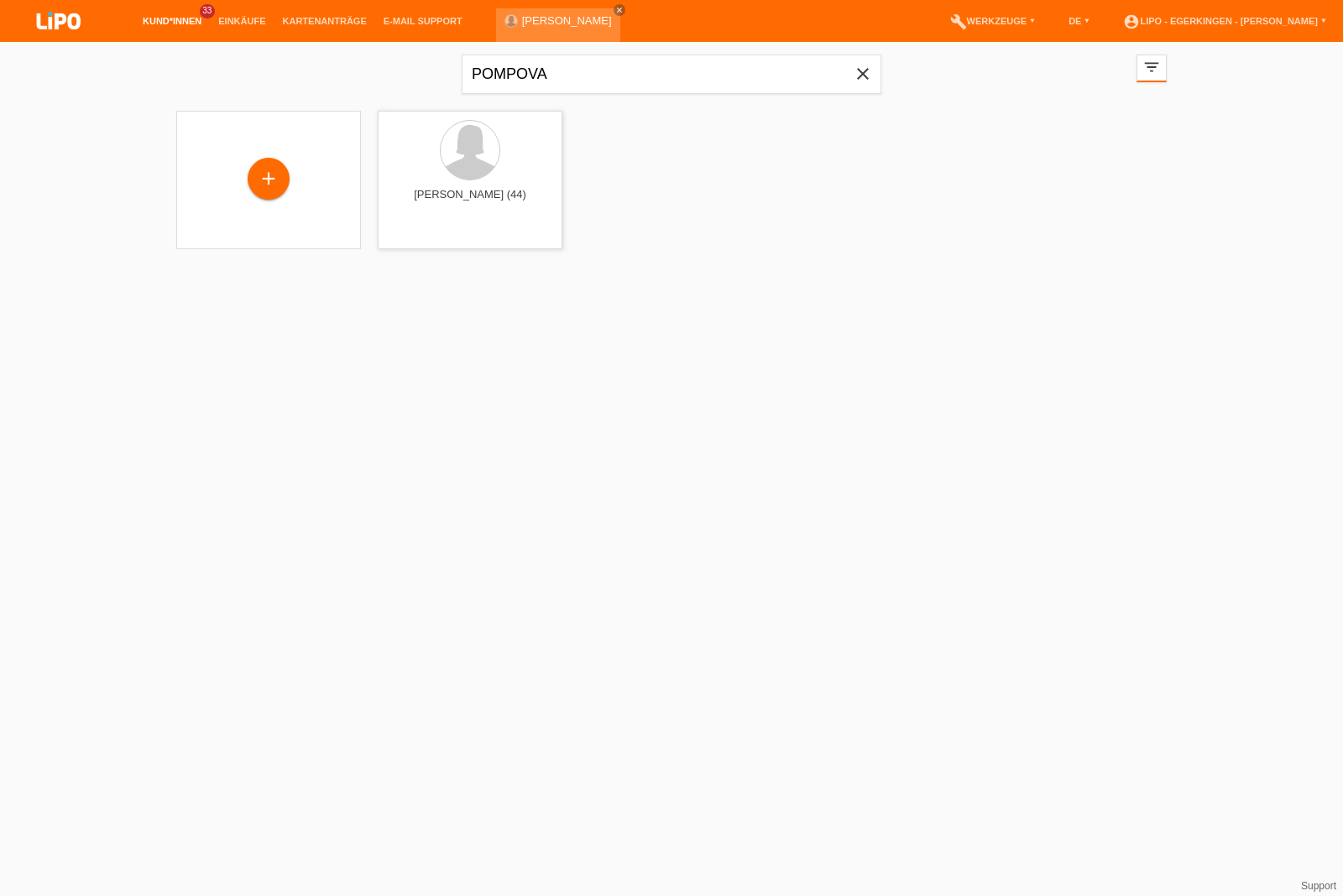 click on "Einkäufe" at bounding box center (242, 21) 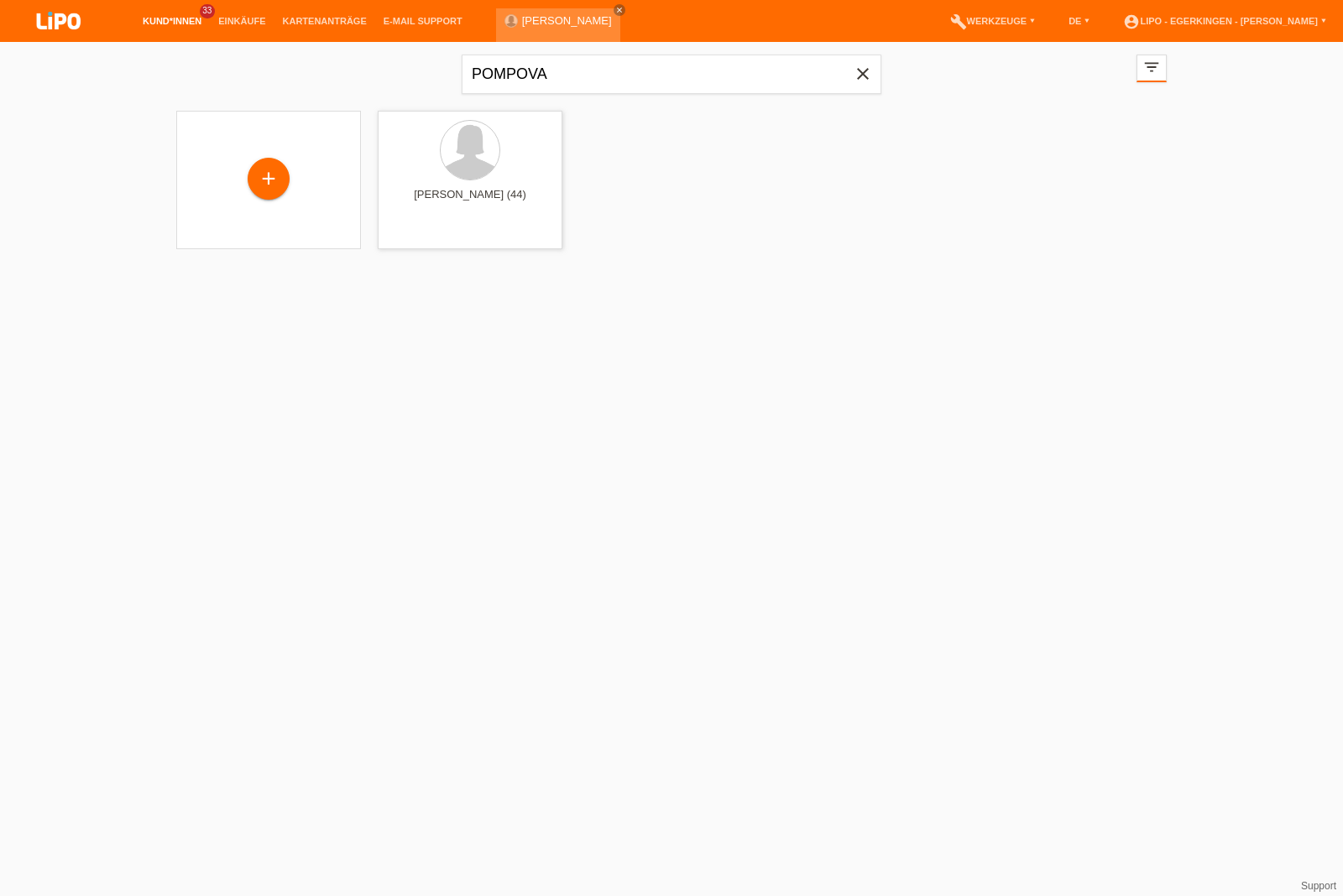 click on "Kartenanträge" at bounding box center [325, 21] 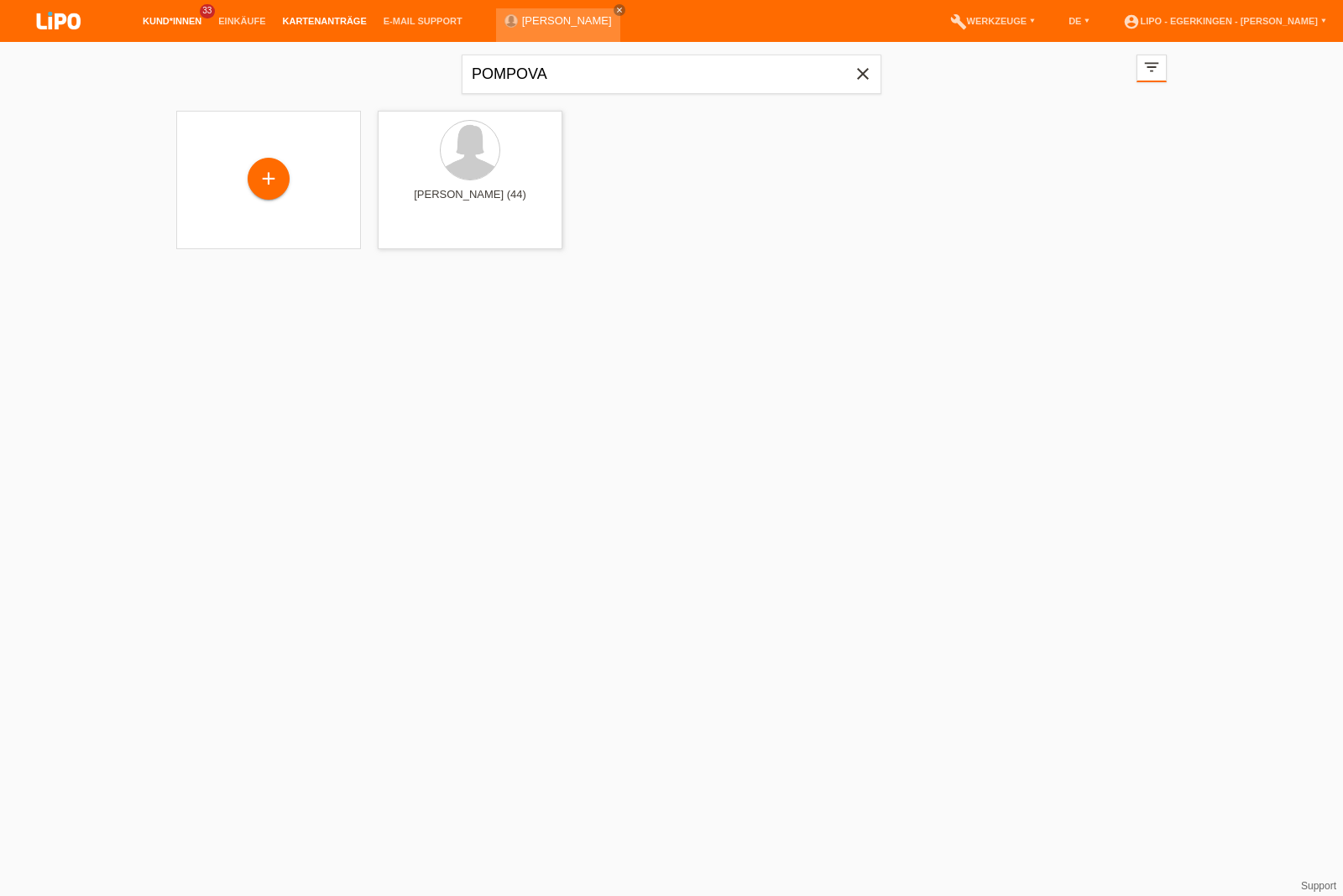 click on "Kartenanträge" at bounding box center (325, 21) 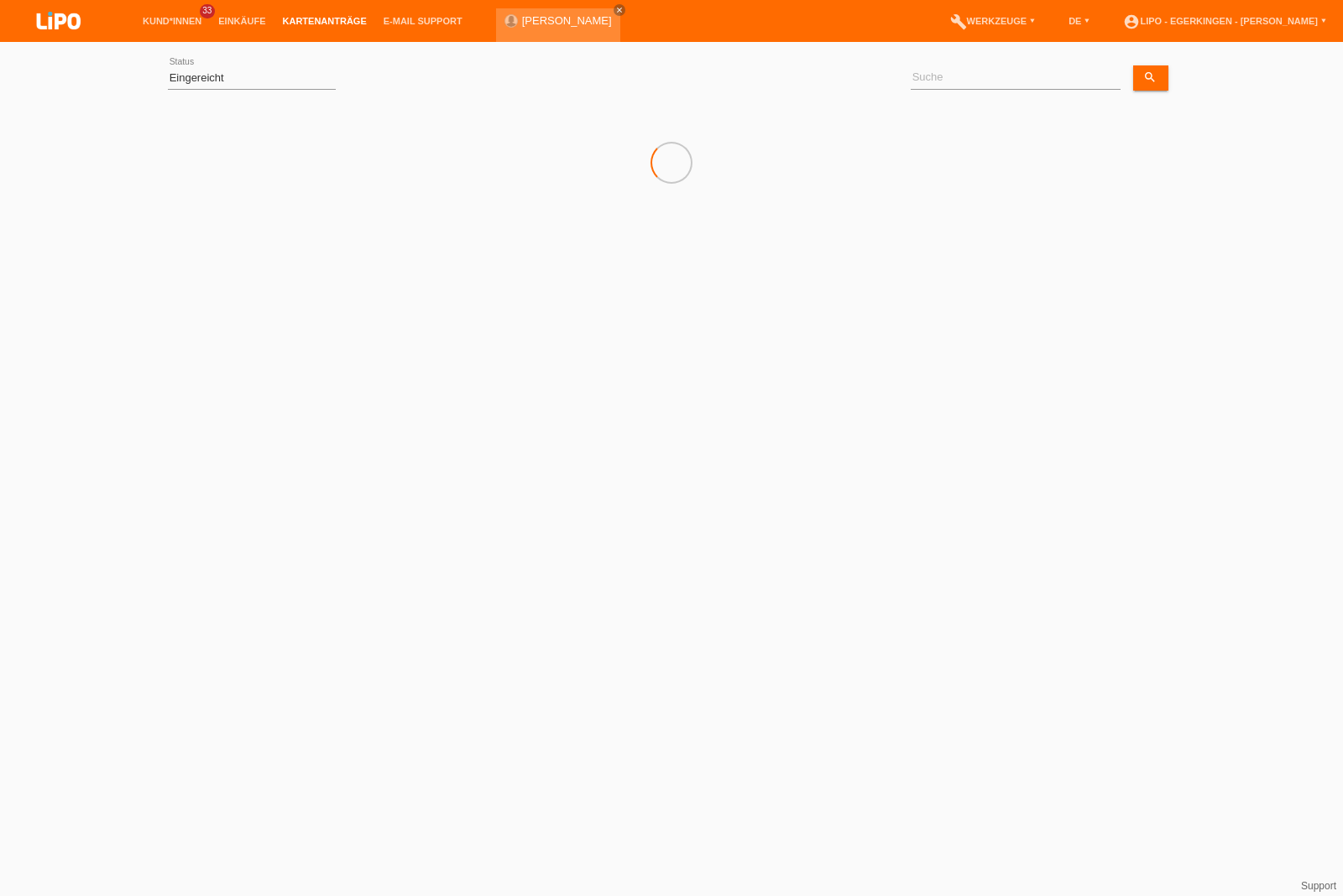 scroll, scrollTop: 0, scrollLeft: 0, axis: both 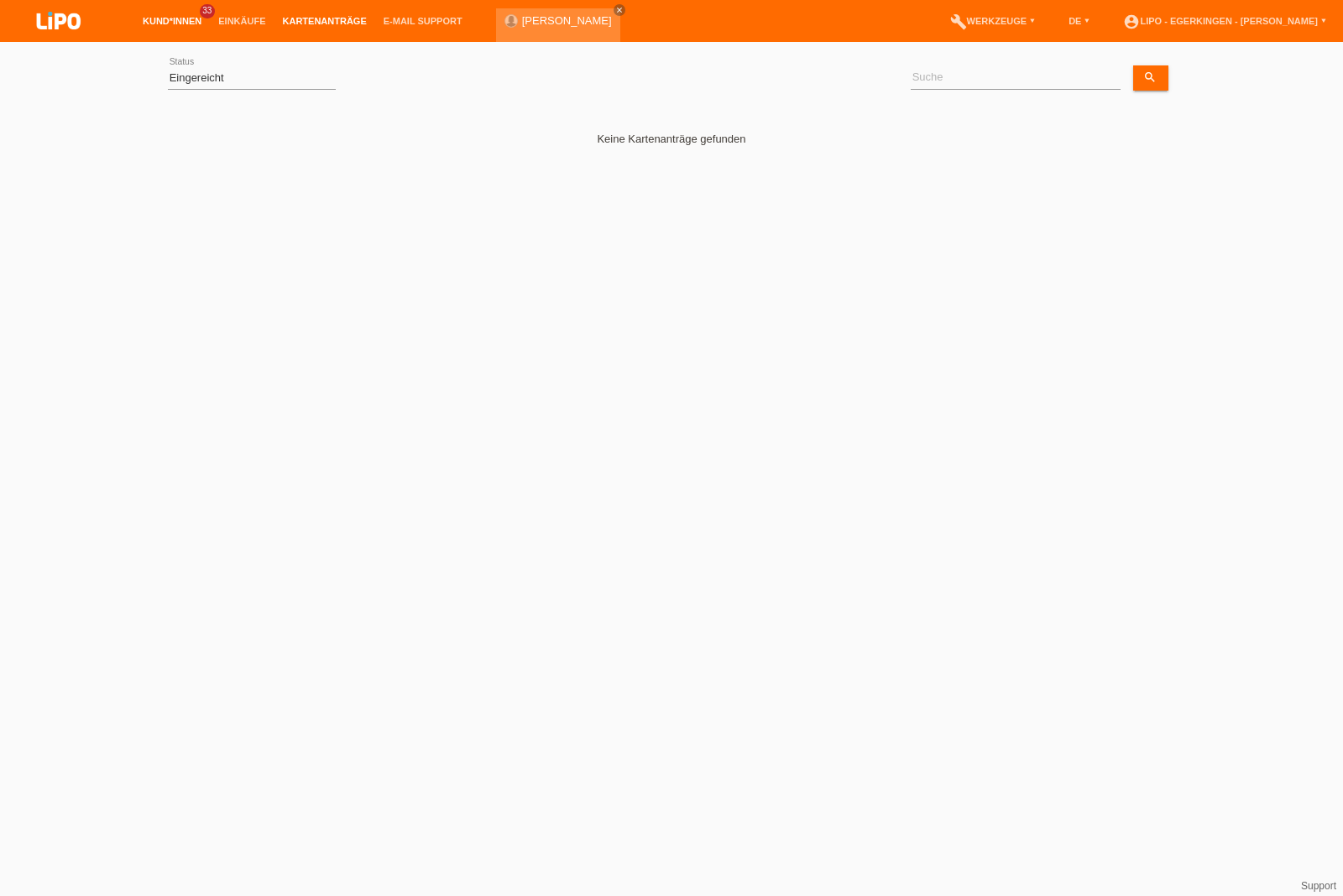 click on "Kund*innen" at bounding box center (172, 21) 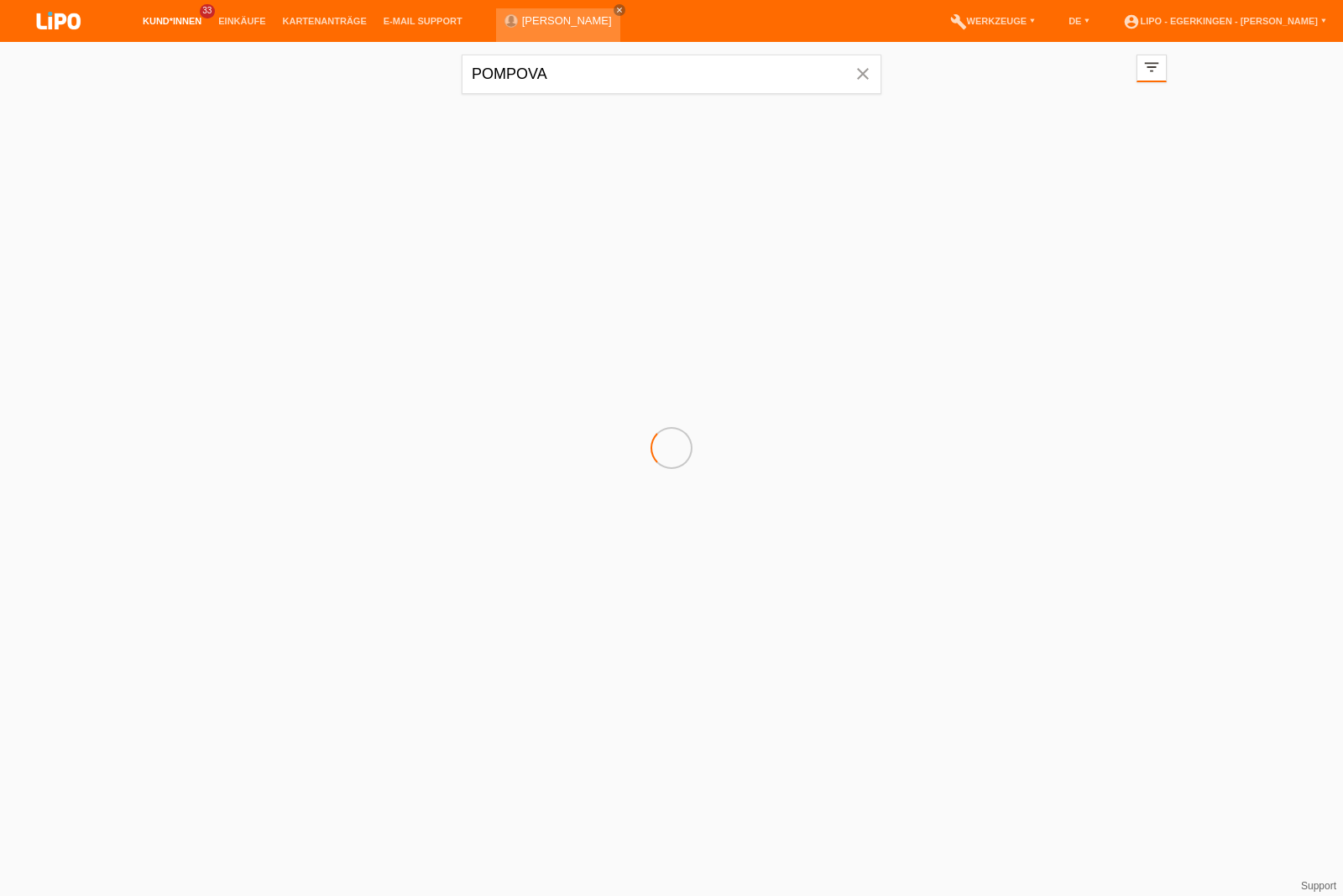scroll, scrollTop: 0, scrollLeft: 0, axis: both 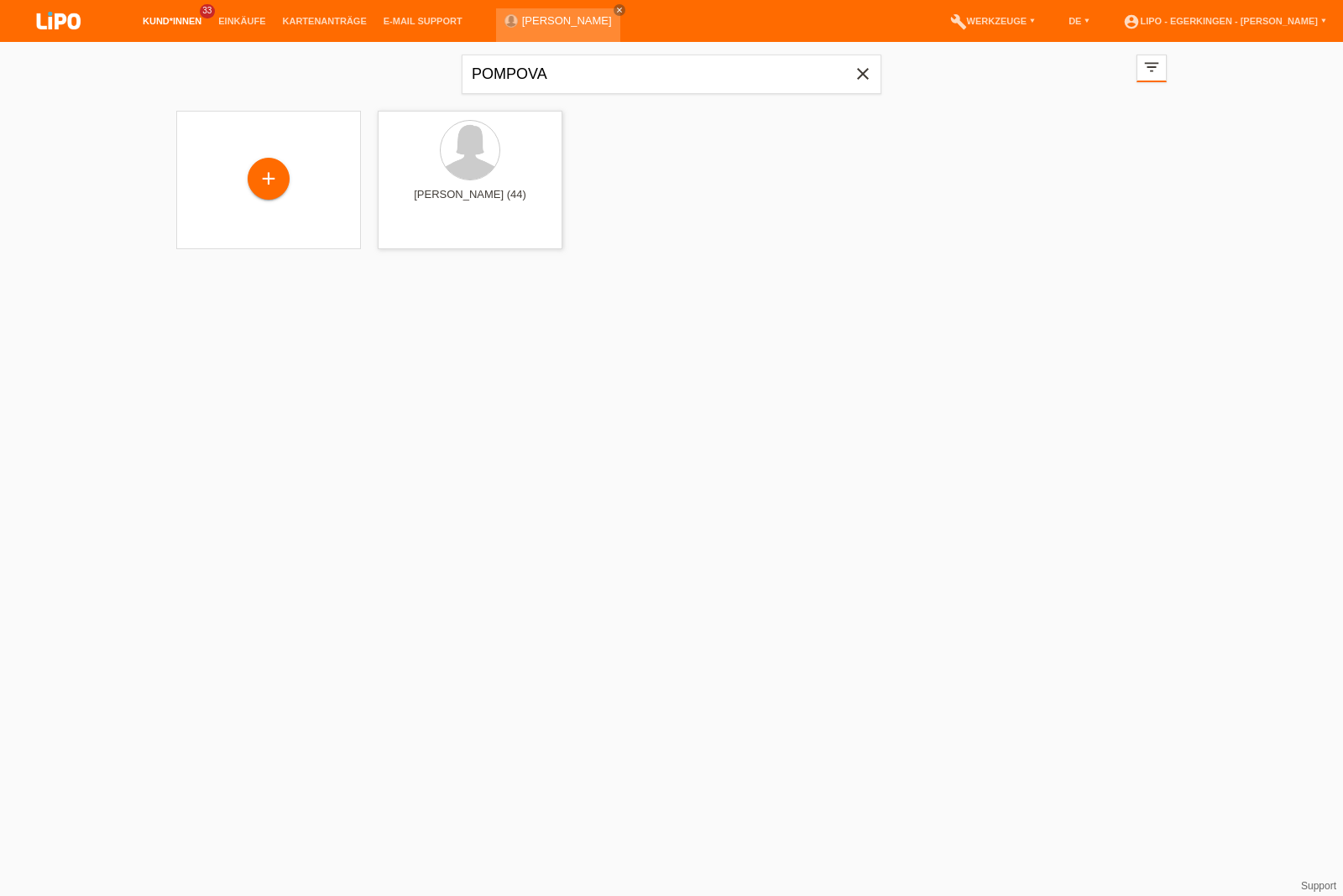 click on "close" at bounding box center (863, 74) 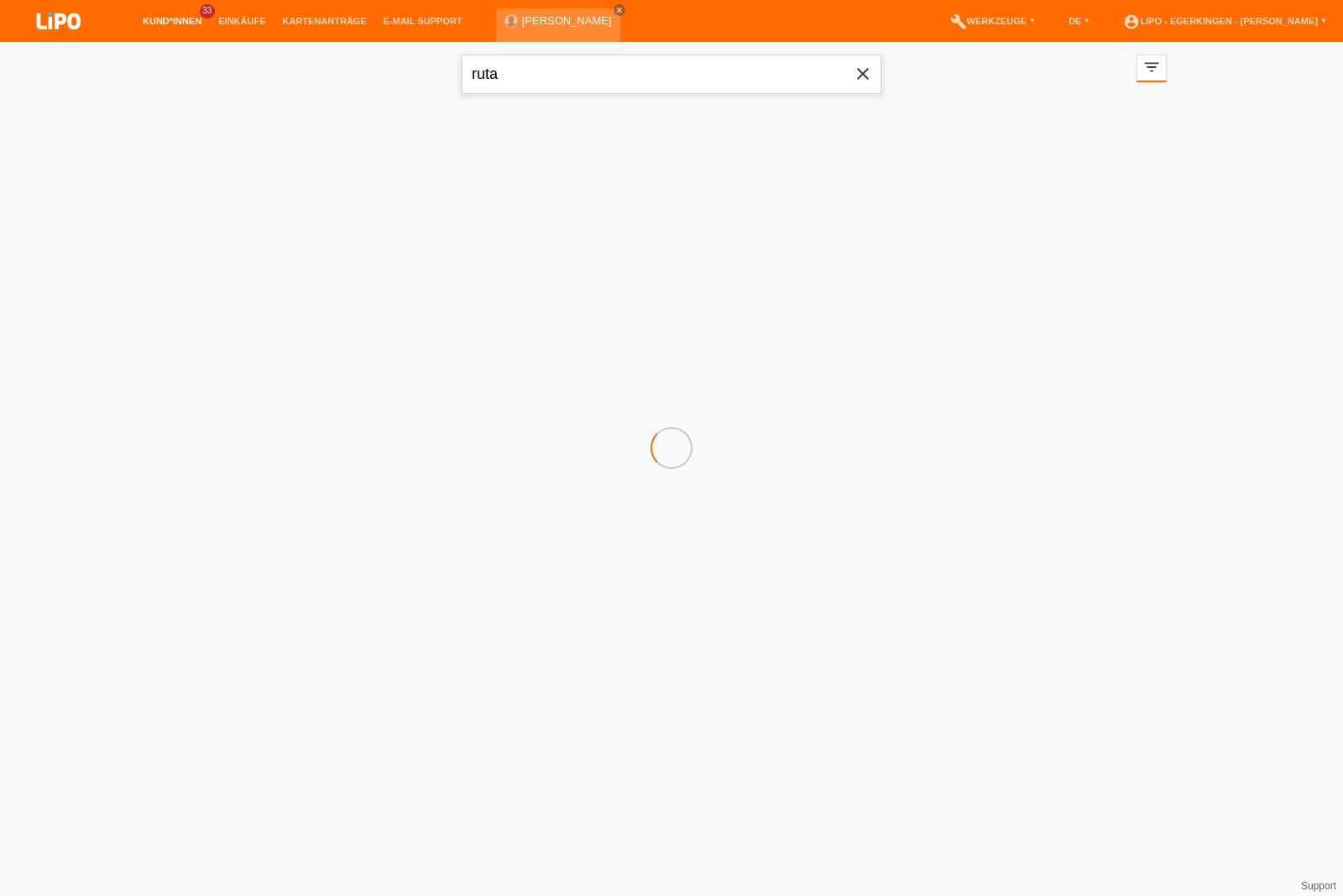 type on "ruta" 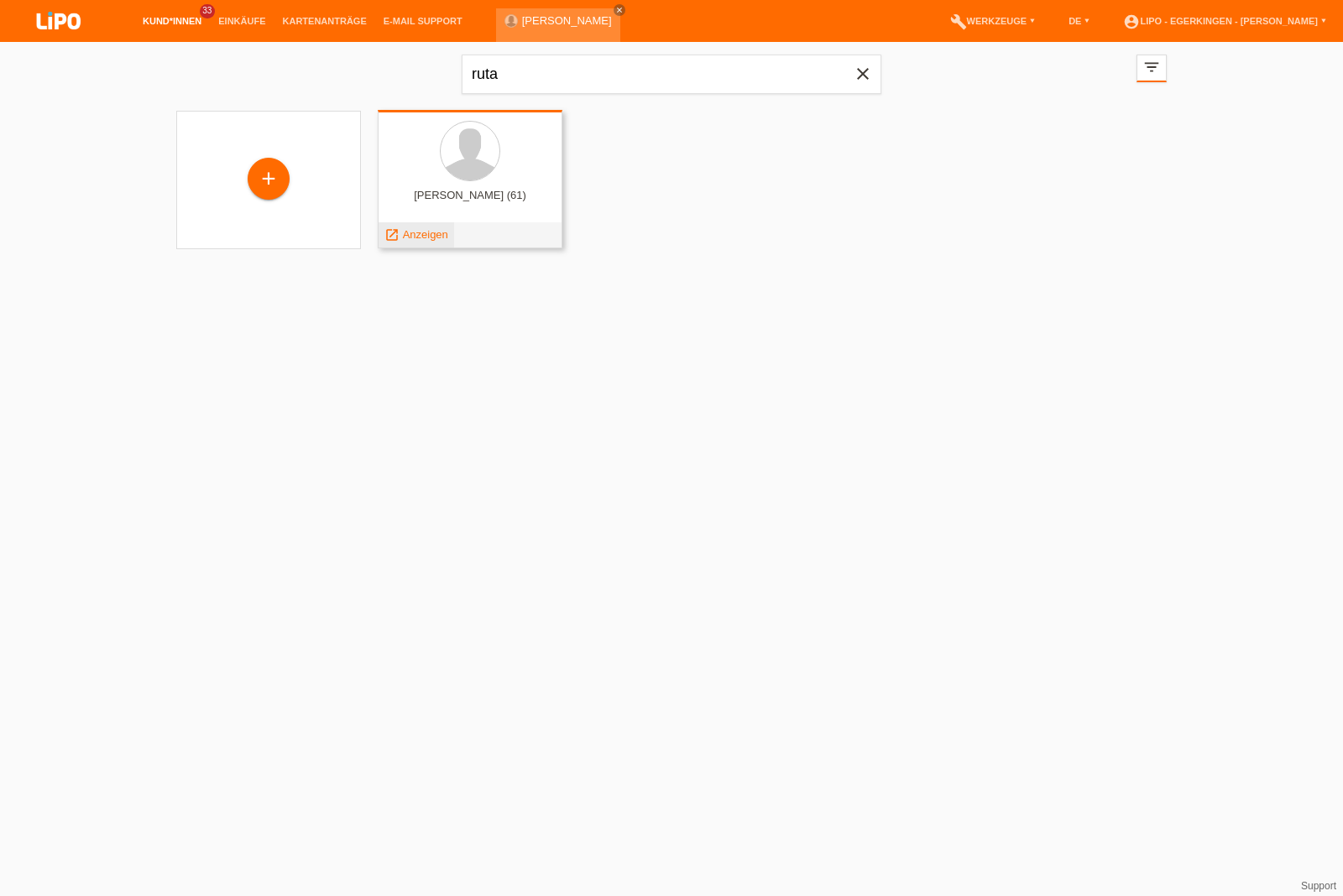 click on "launch   Anzeigen" at bounding box center [416, 235] 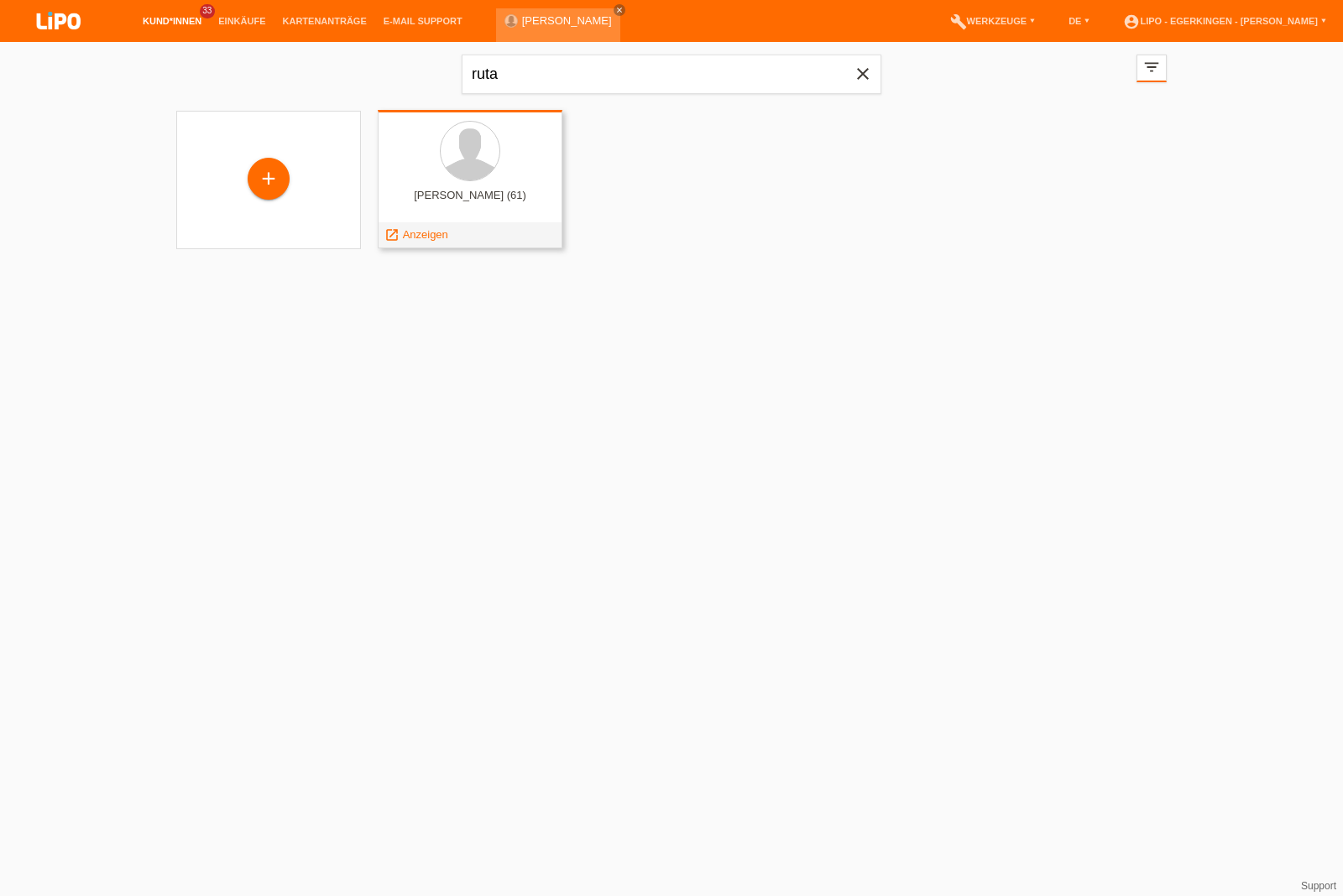 click on "launch" at bounding box center (392, 235) 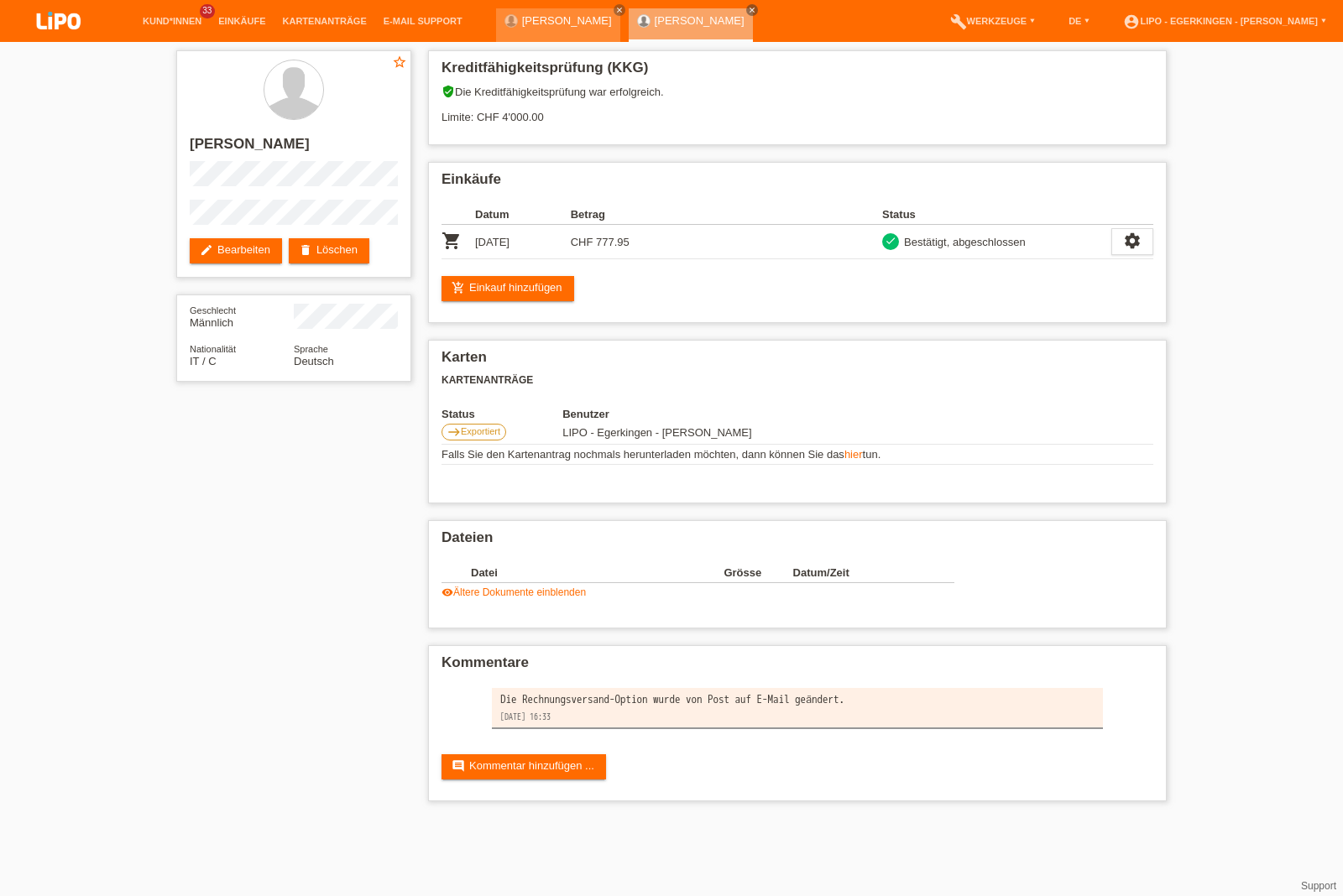 scroll, scrollTop: 0, scrollLeft: 0, axis: both 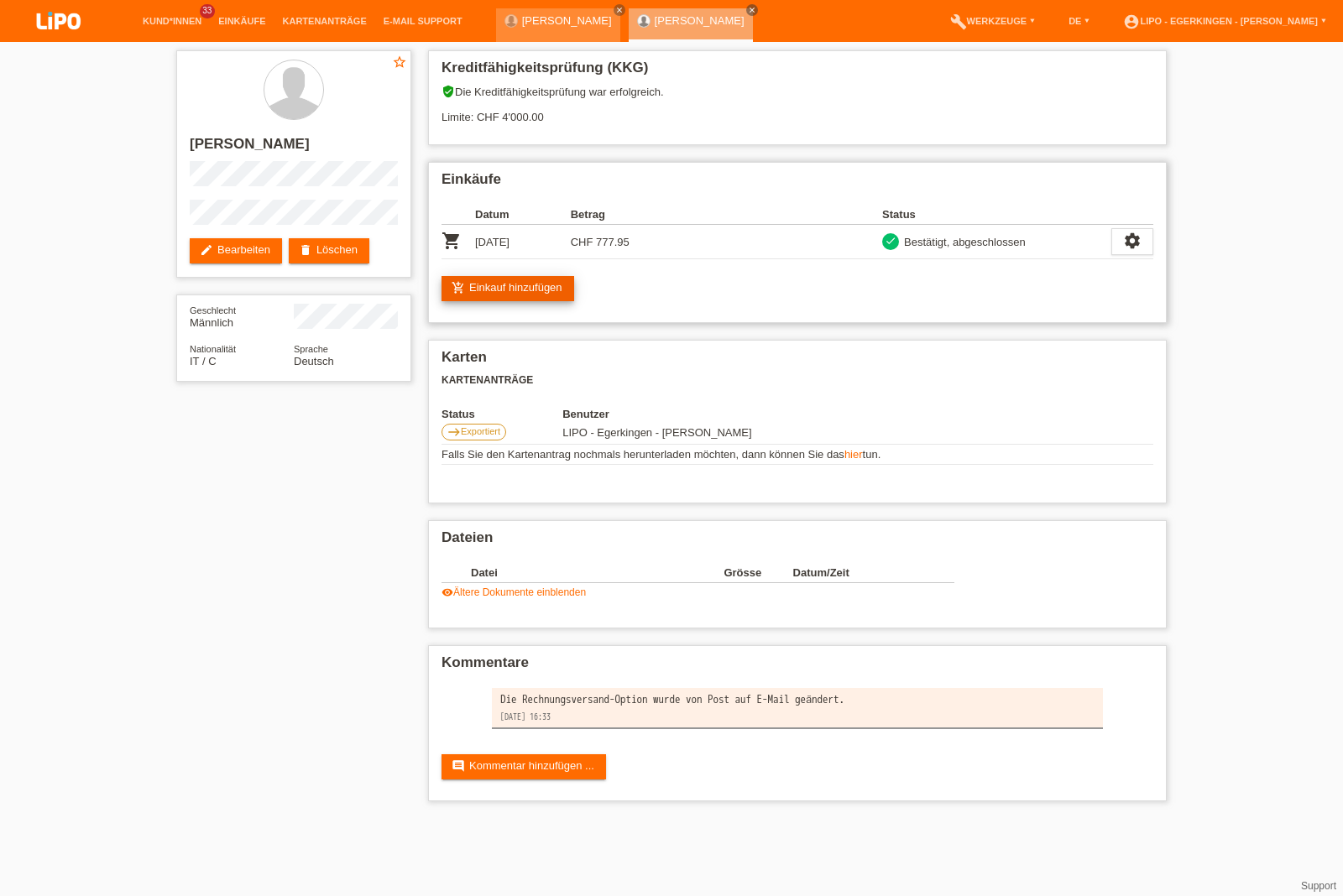 click on "add_shopping_cart  Einkauf hinzufügen" at bounding box center [508, 289] 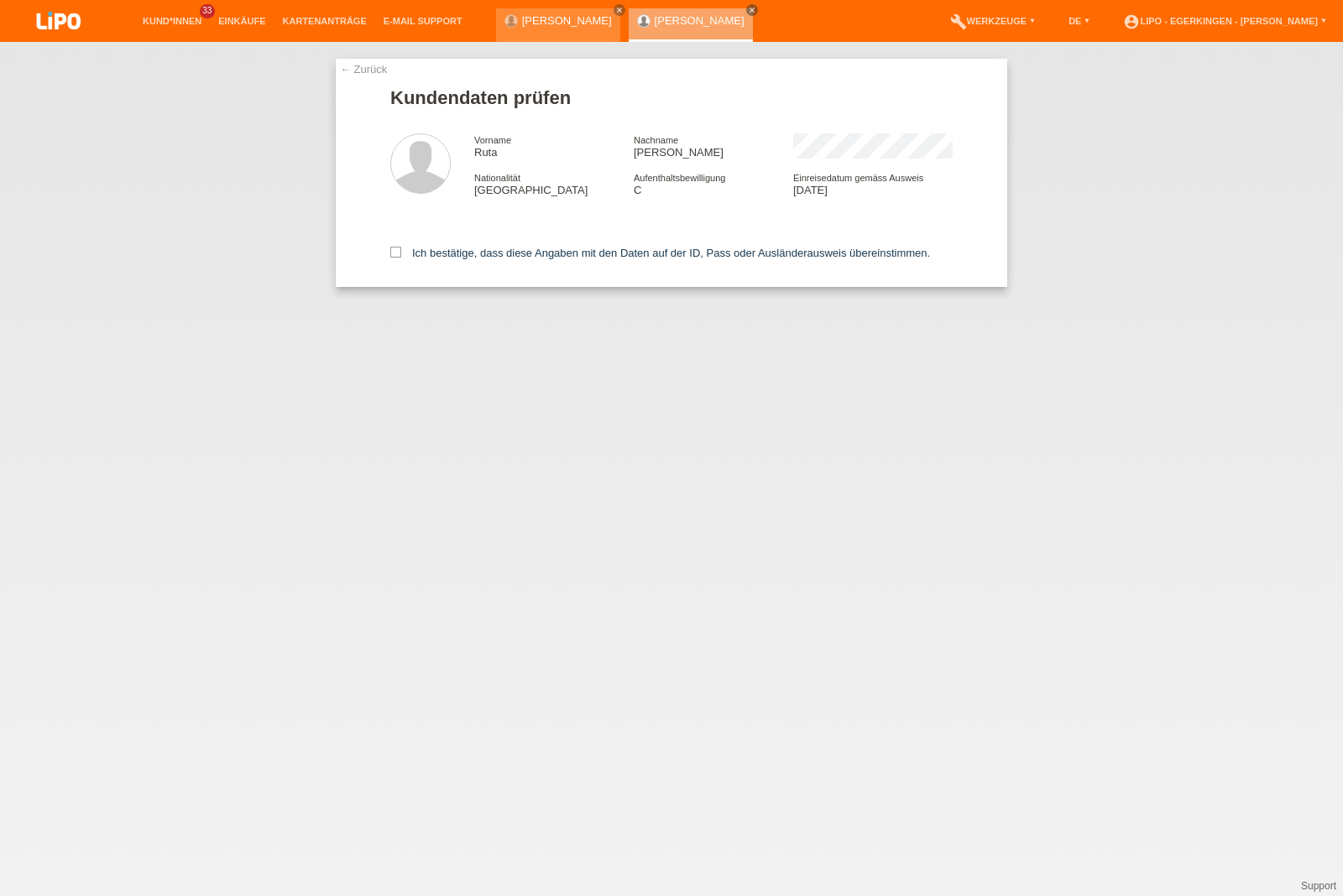 scroll, scrollTop: 0, scrollLeft: 0, axis: both 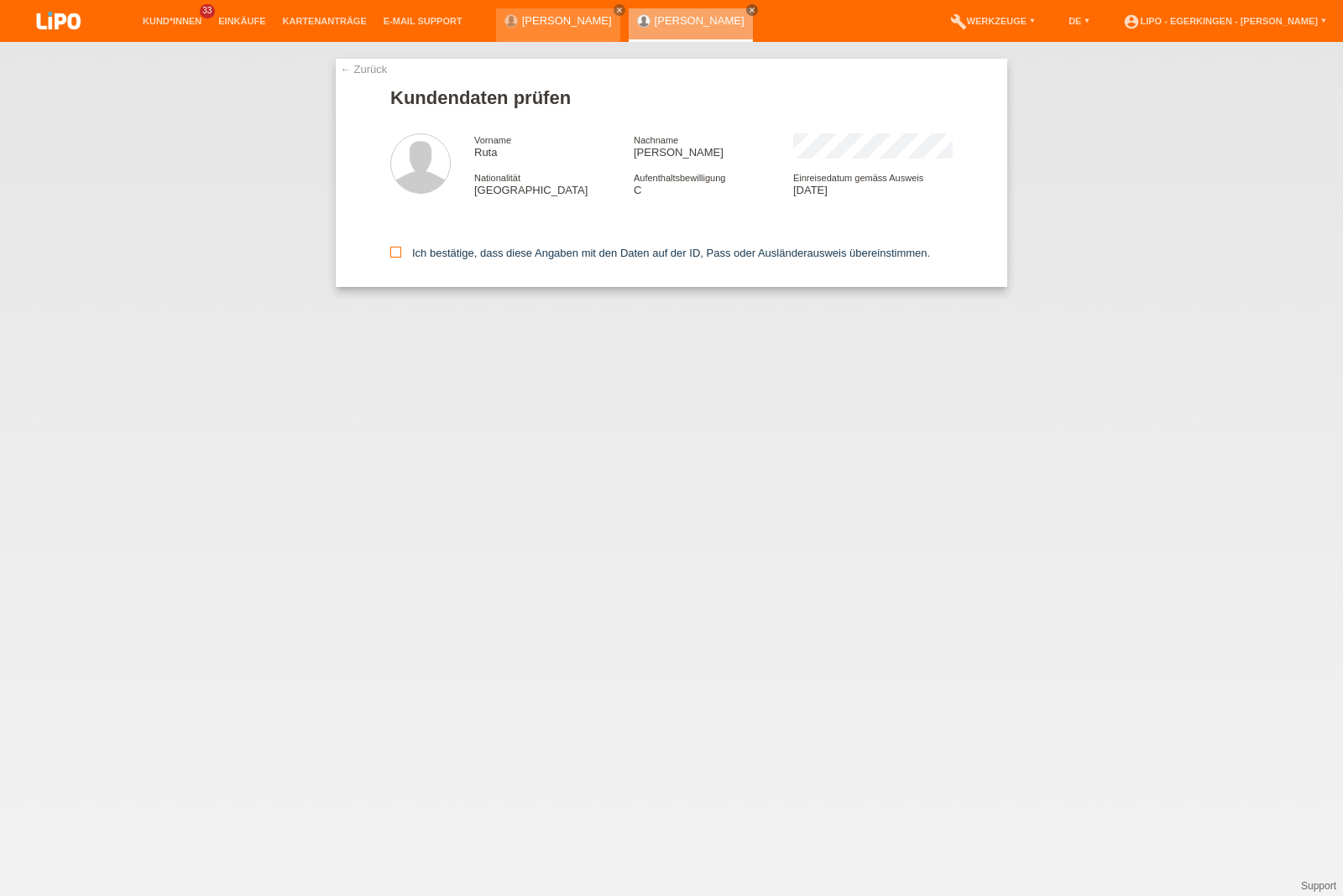 click at bounding box center (395, 252) 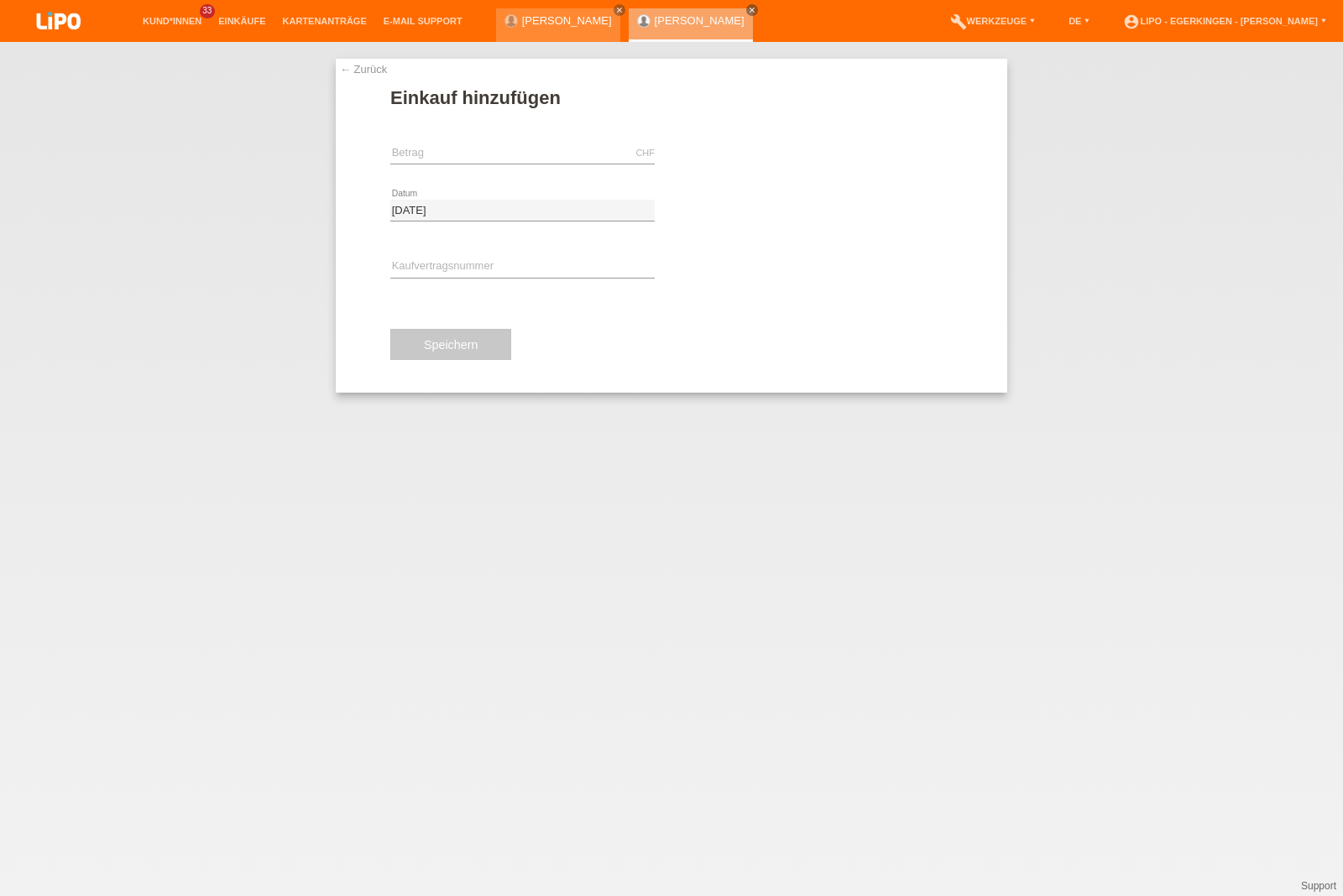 scroll, scrollTop: 0, scrollLeft: 0, axis: both 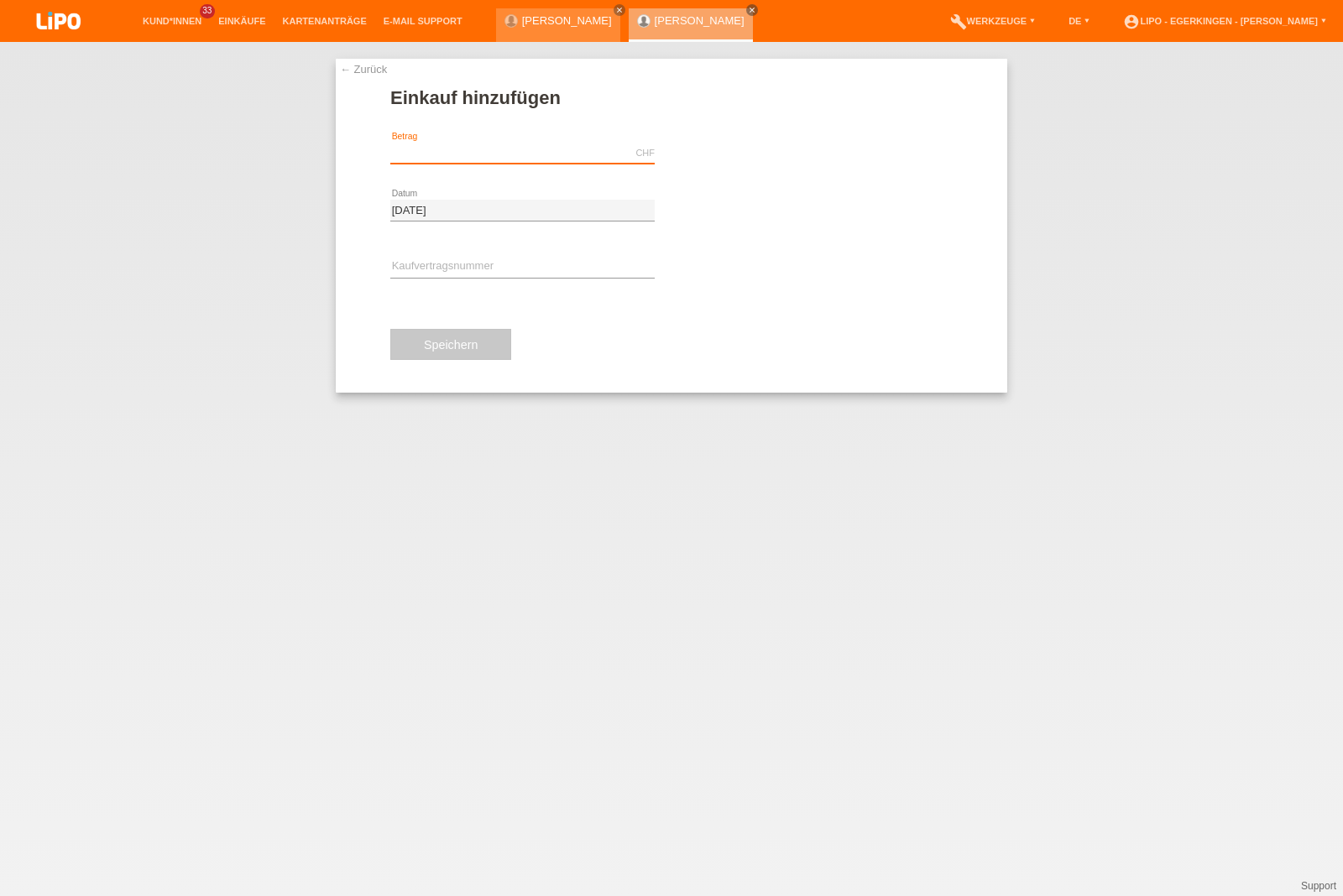 click at bounding box center (522, 153) 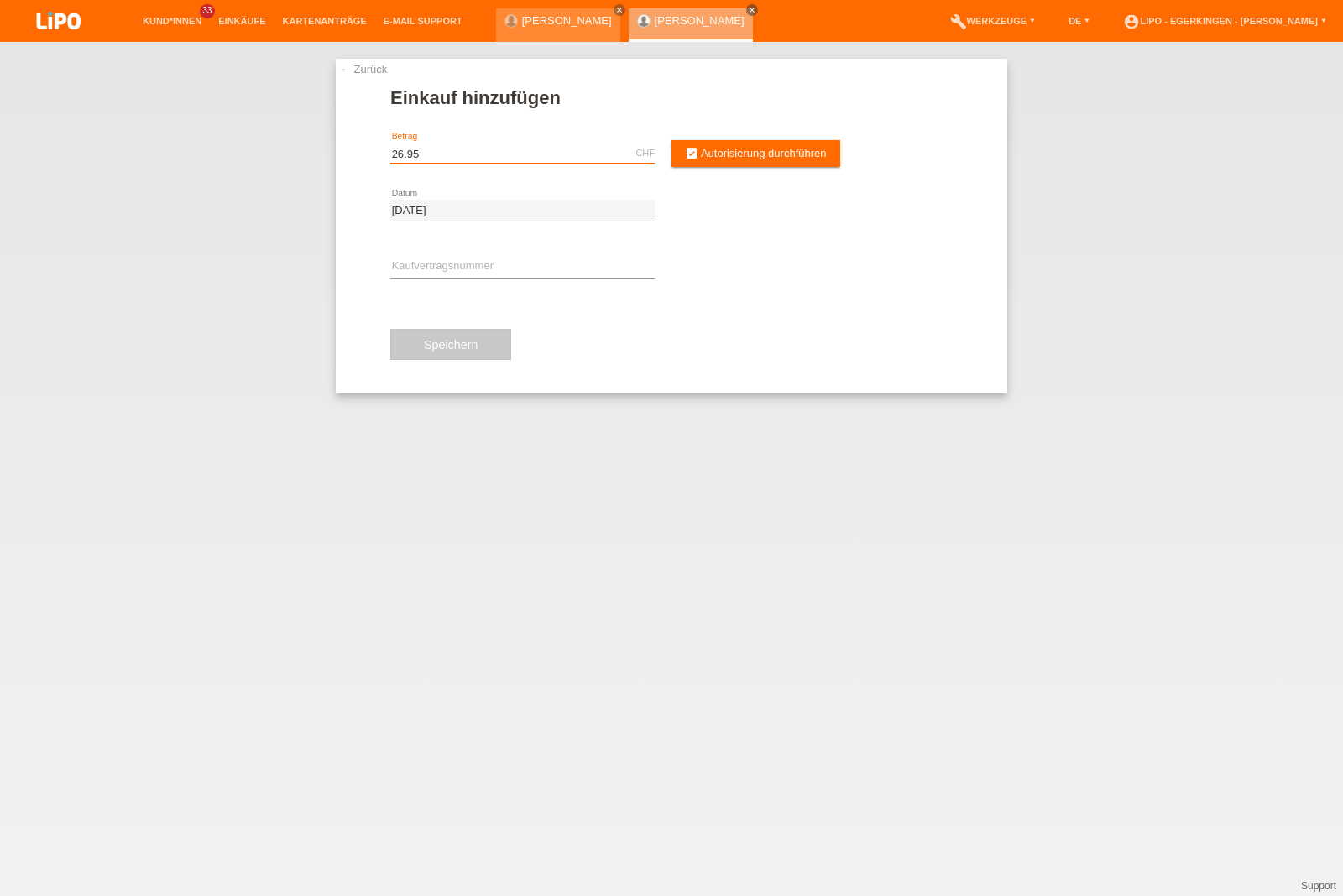 type on "26.95" 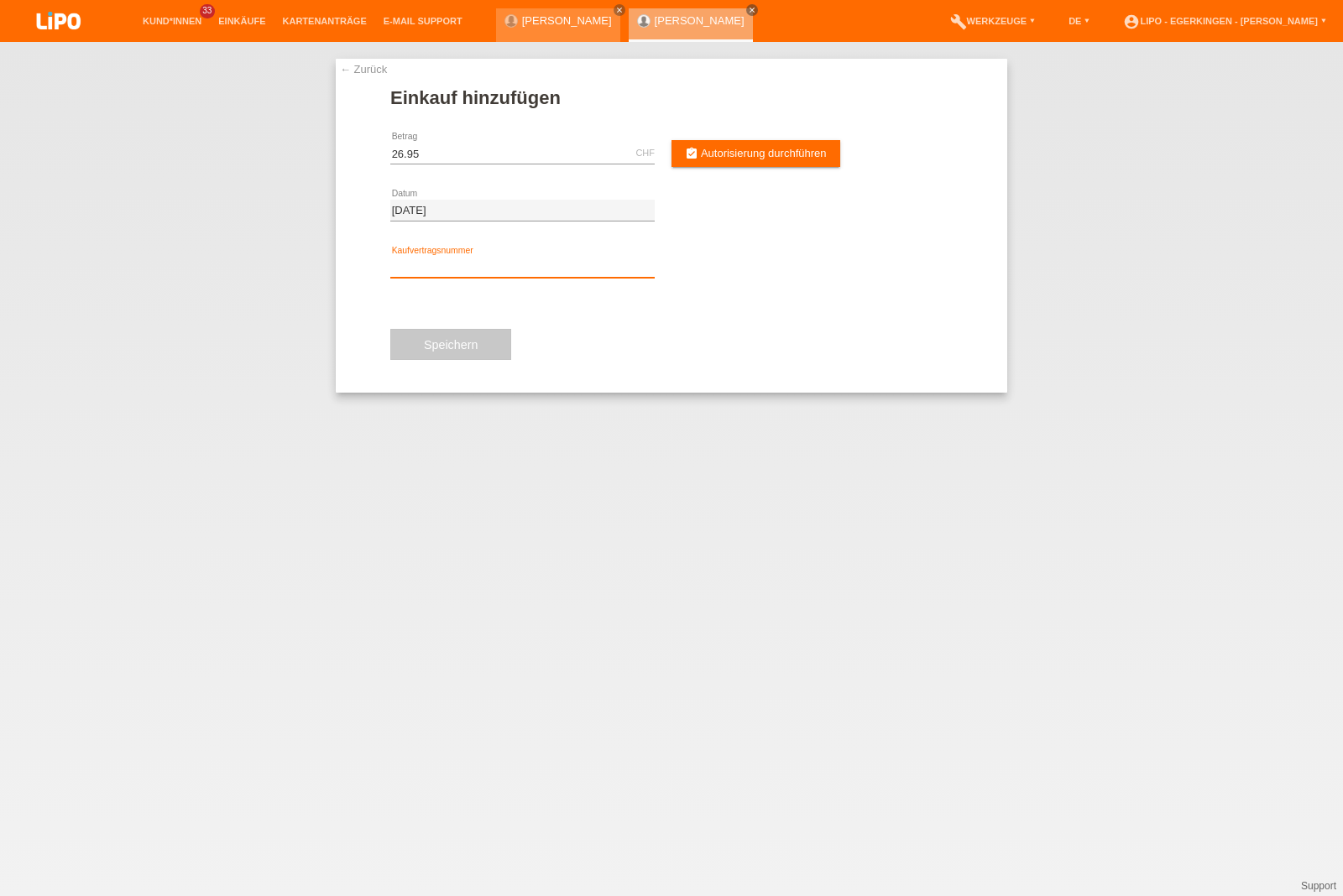 click at bounding box center [522, 267] 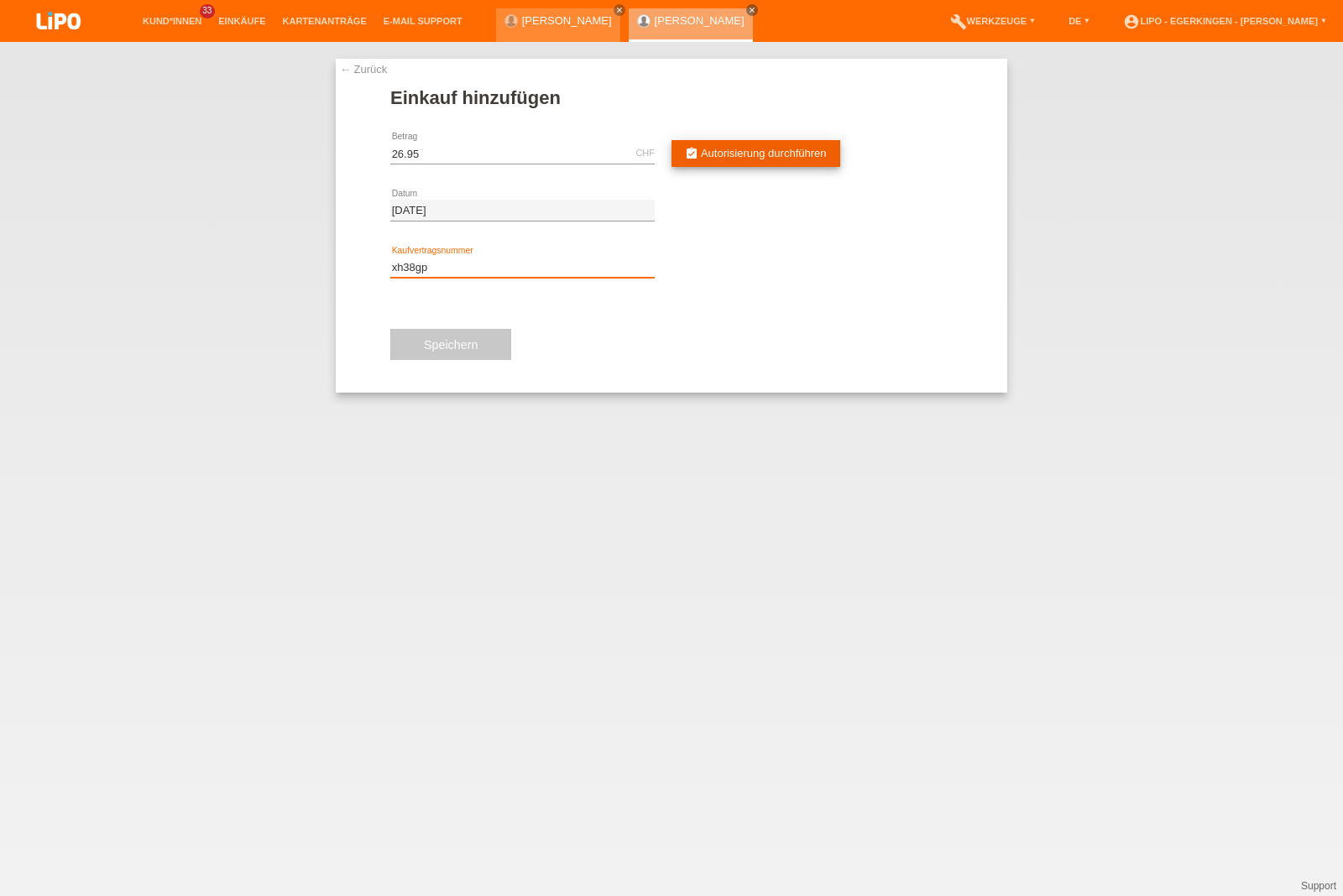 type on "xh38gp" 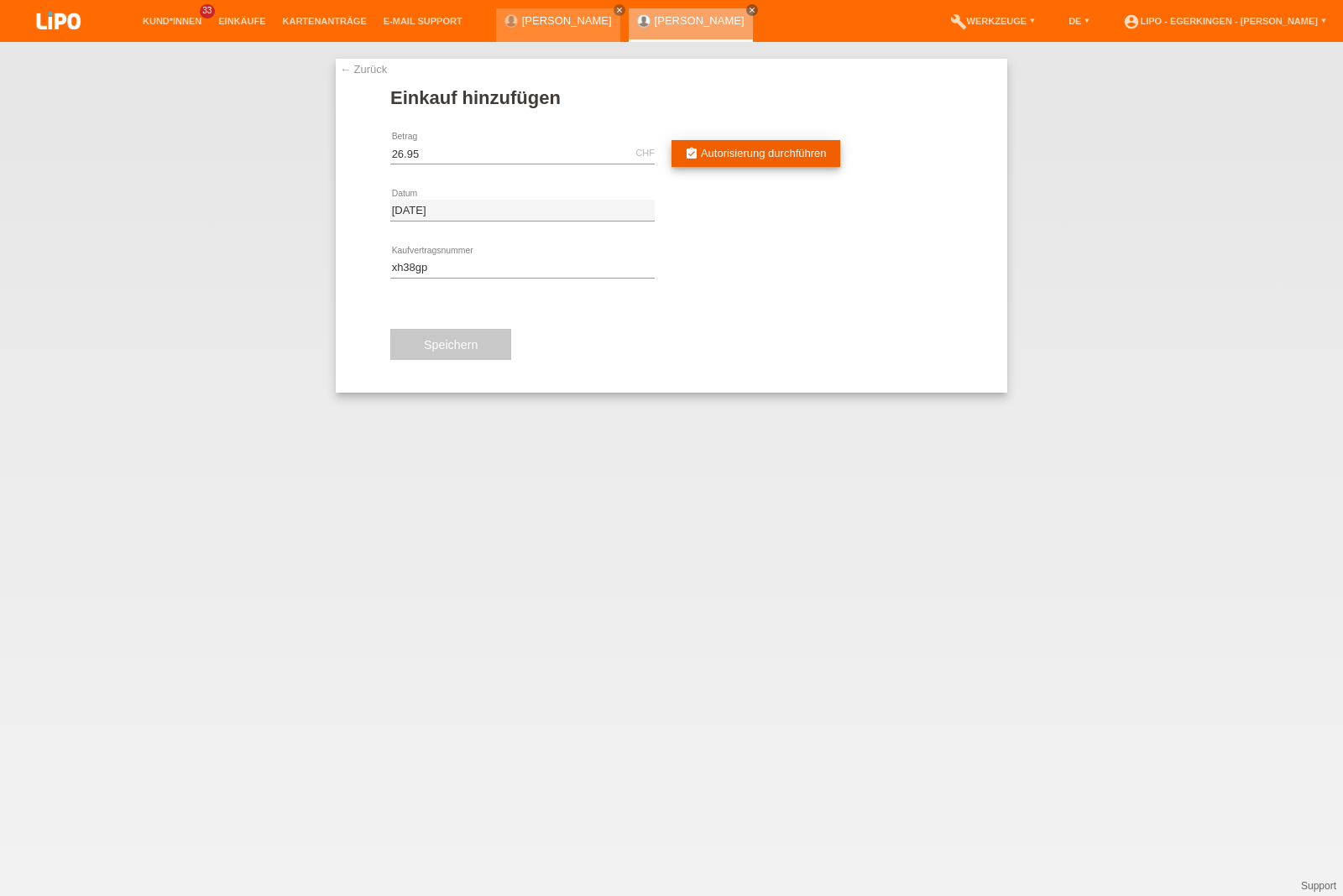 click on "assignment_turned_in   Autorisierung durchführen" at bounding box center [755, 154] 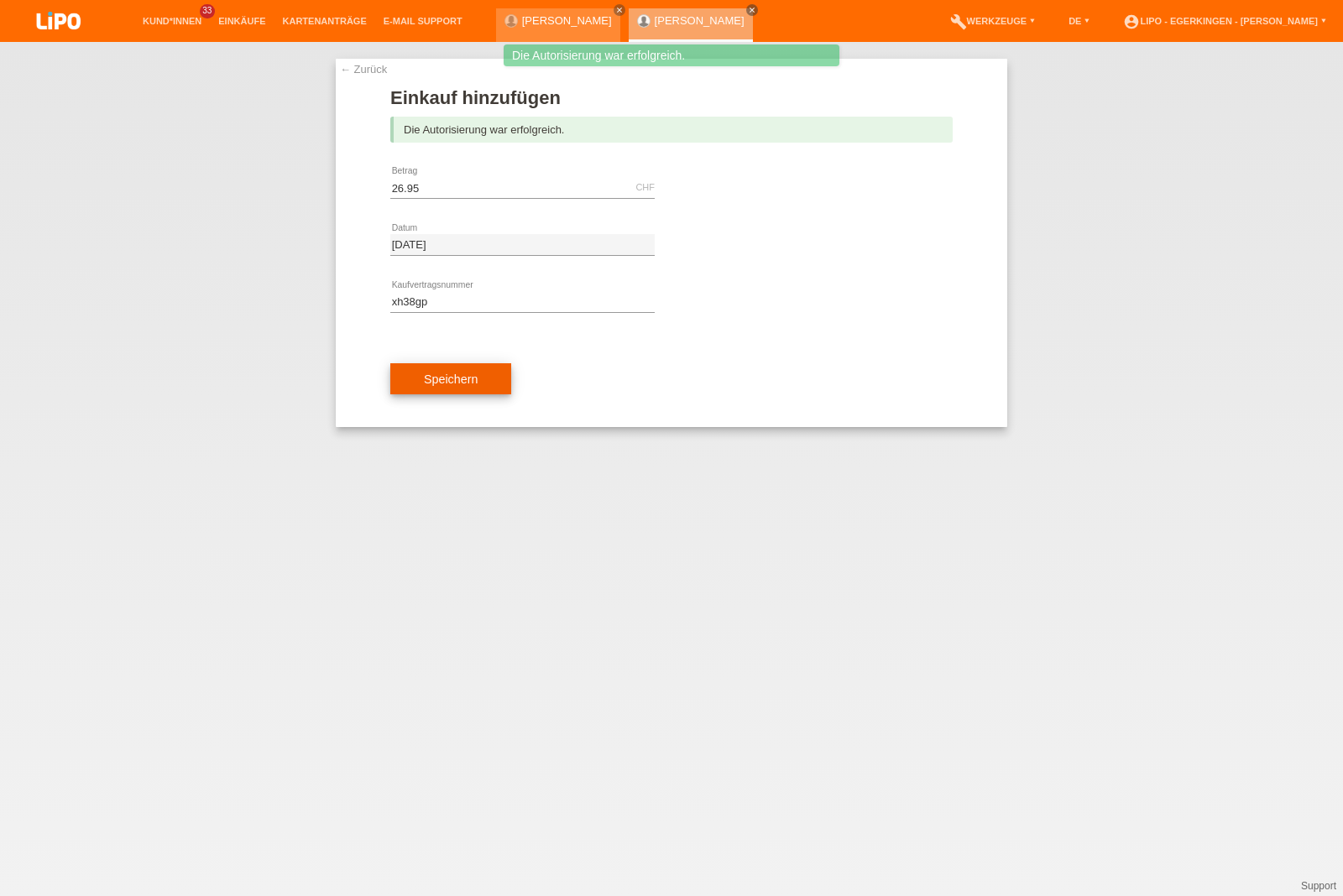 click on "Speichern" at bounding box center (451, 379) 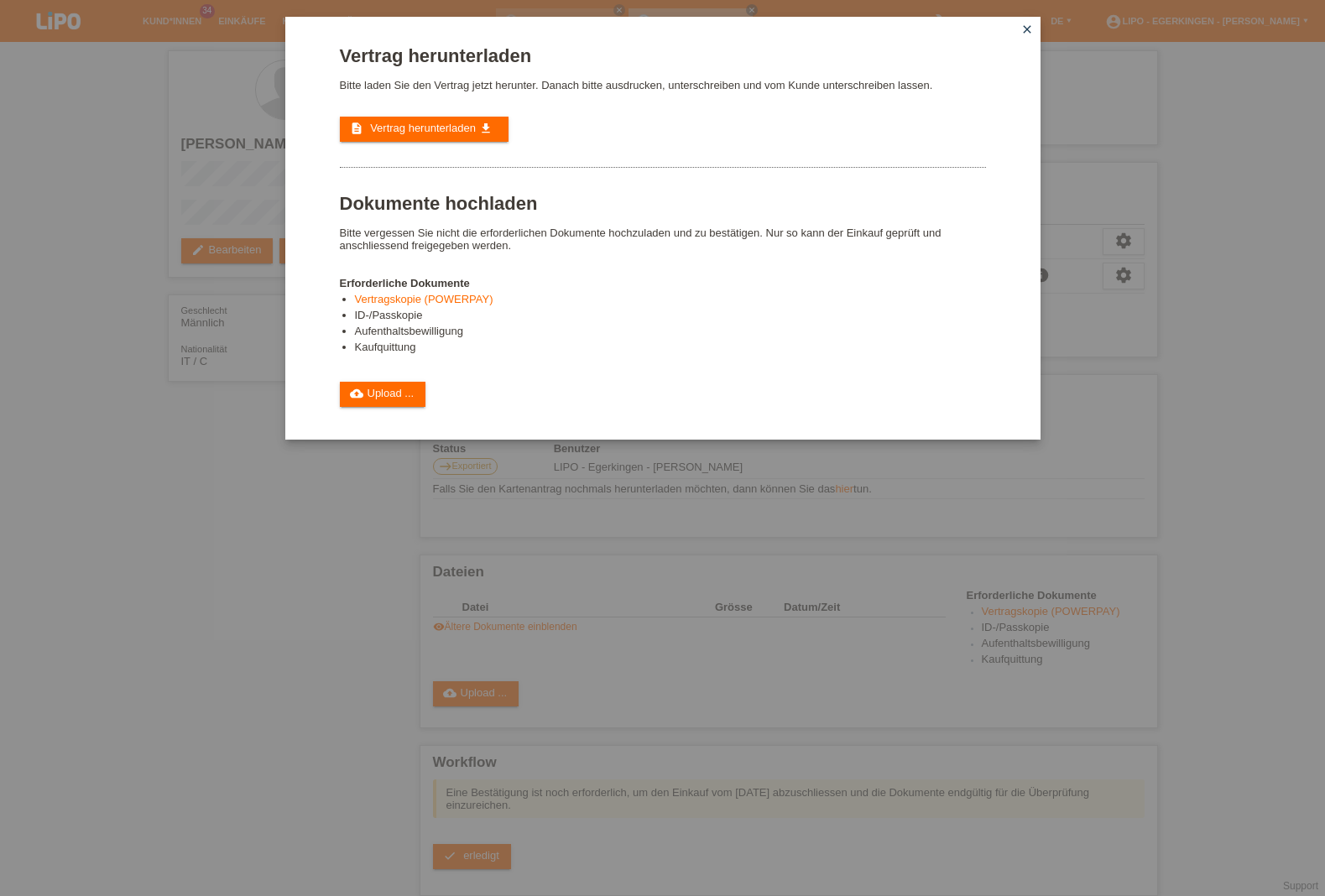 scroll, scrollTop: 0, scrollLeft: 0, axis: both 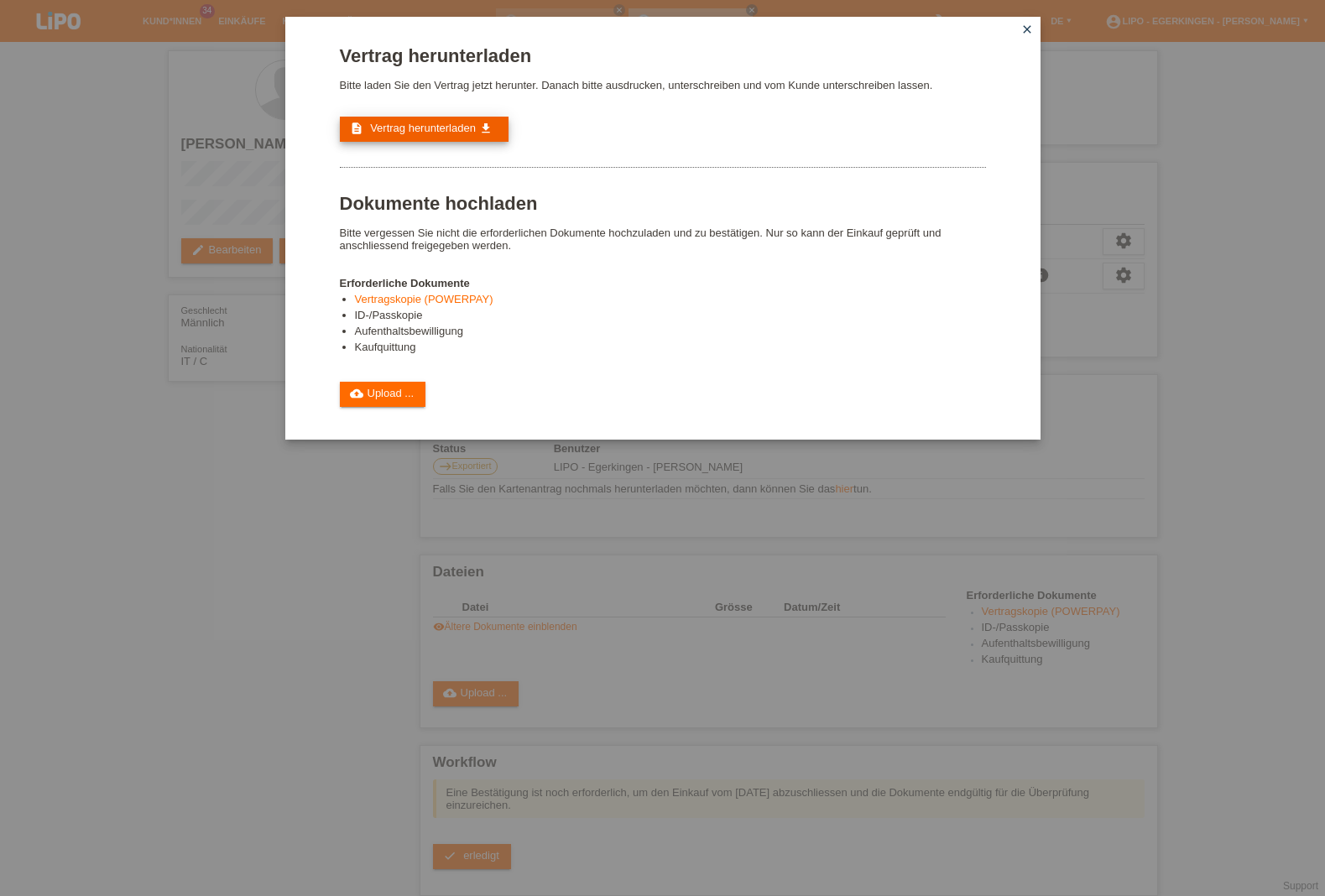 click on "Vertrag herunterladen" at bounding box center [423, 128] 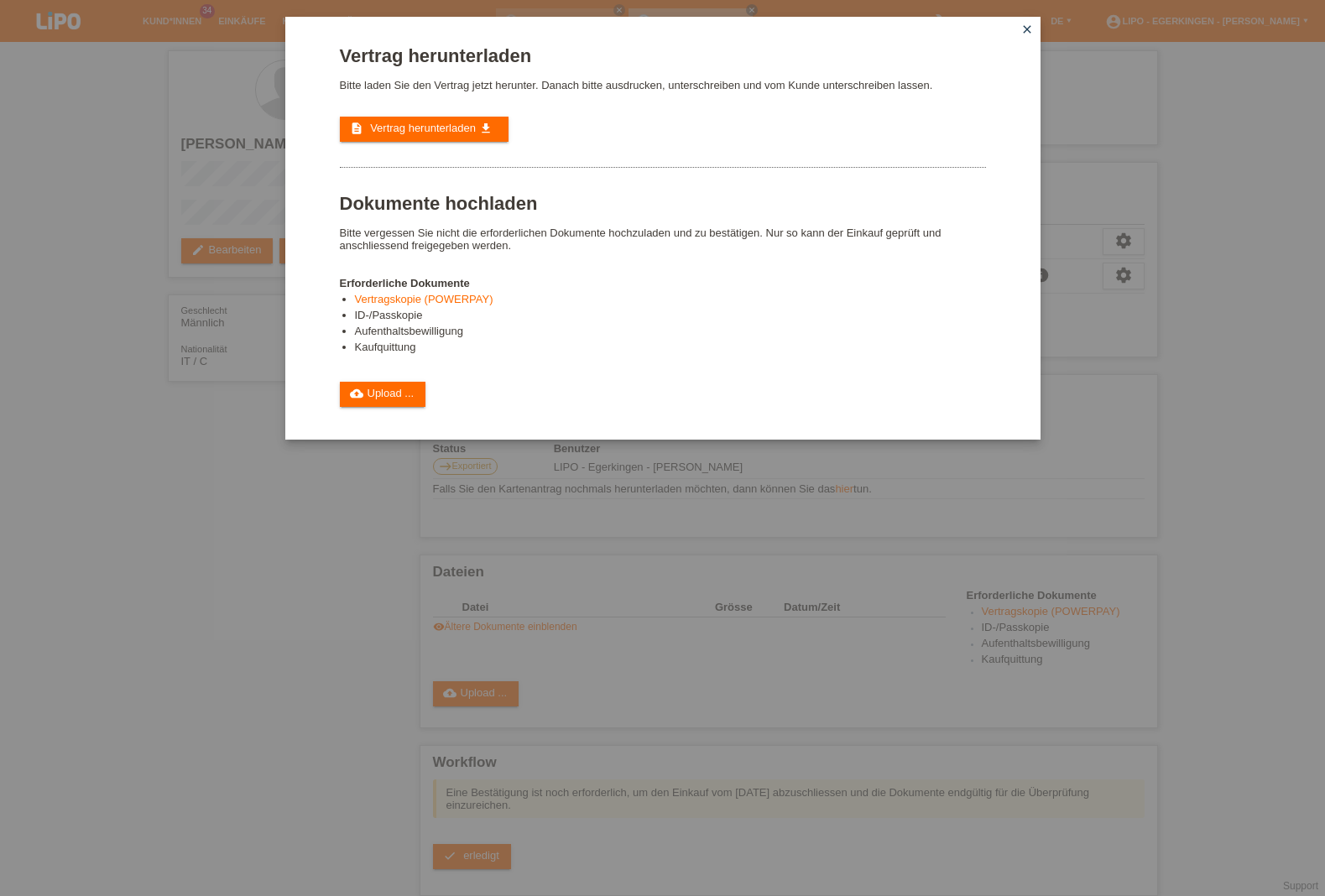 click on "close" at bounding box center (1027, 29) 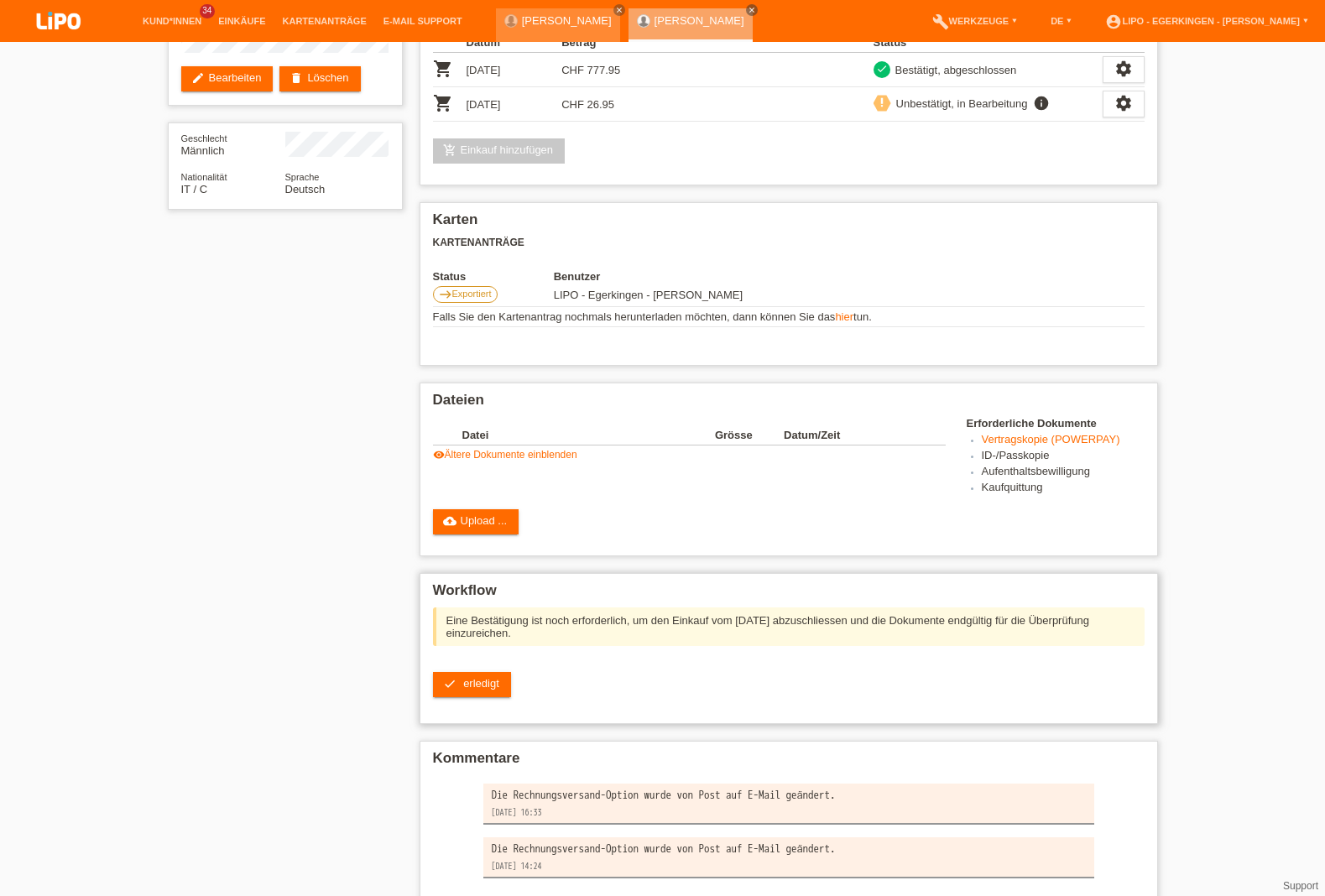 scroll, scrollTop: 176, scrollLeft: 0, axis: vertical 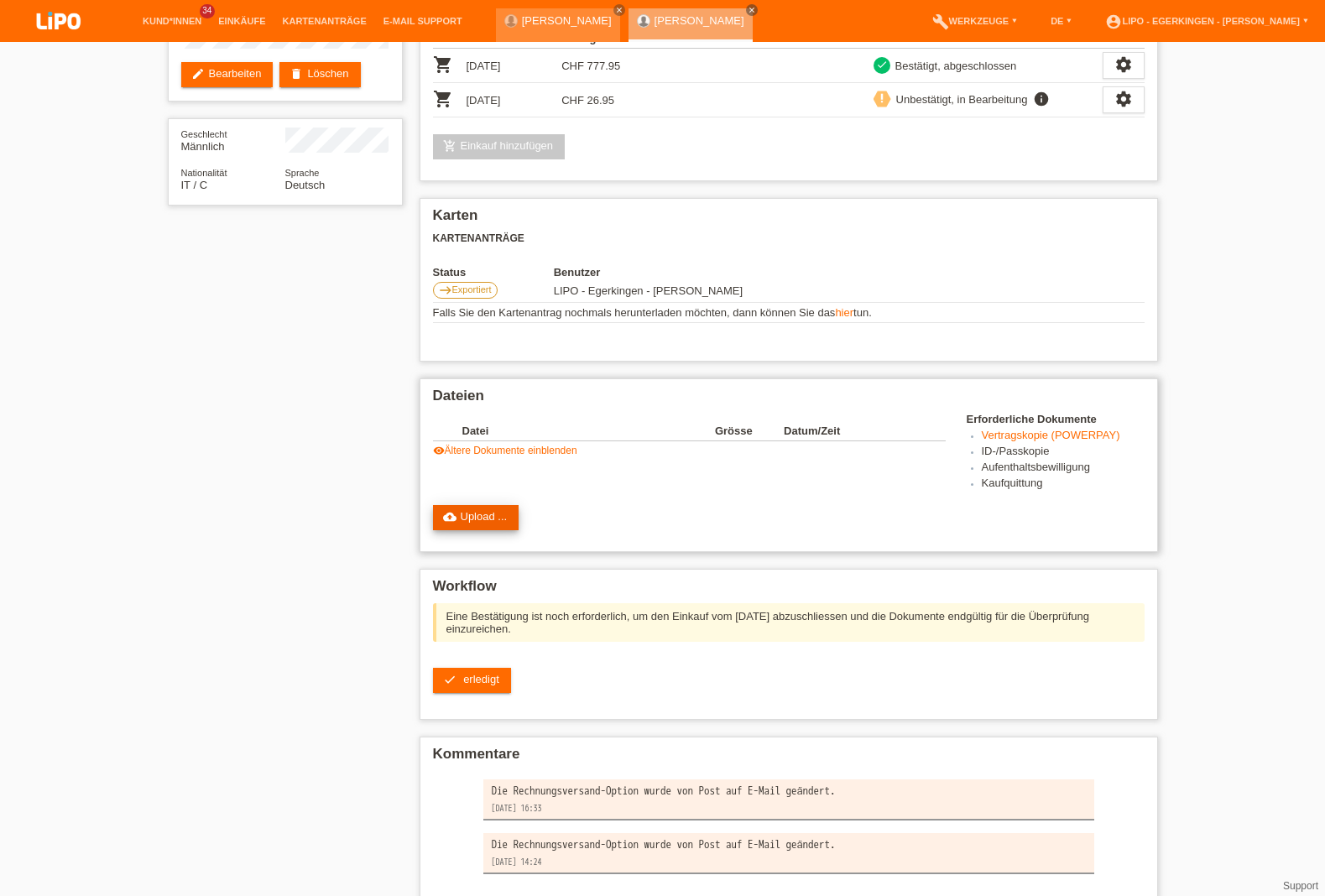 click on "cloud_upload  Upload ..." at bounding box center (476, 518) 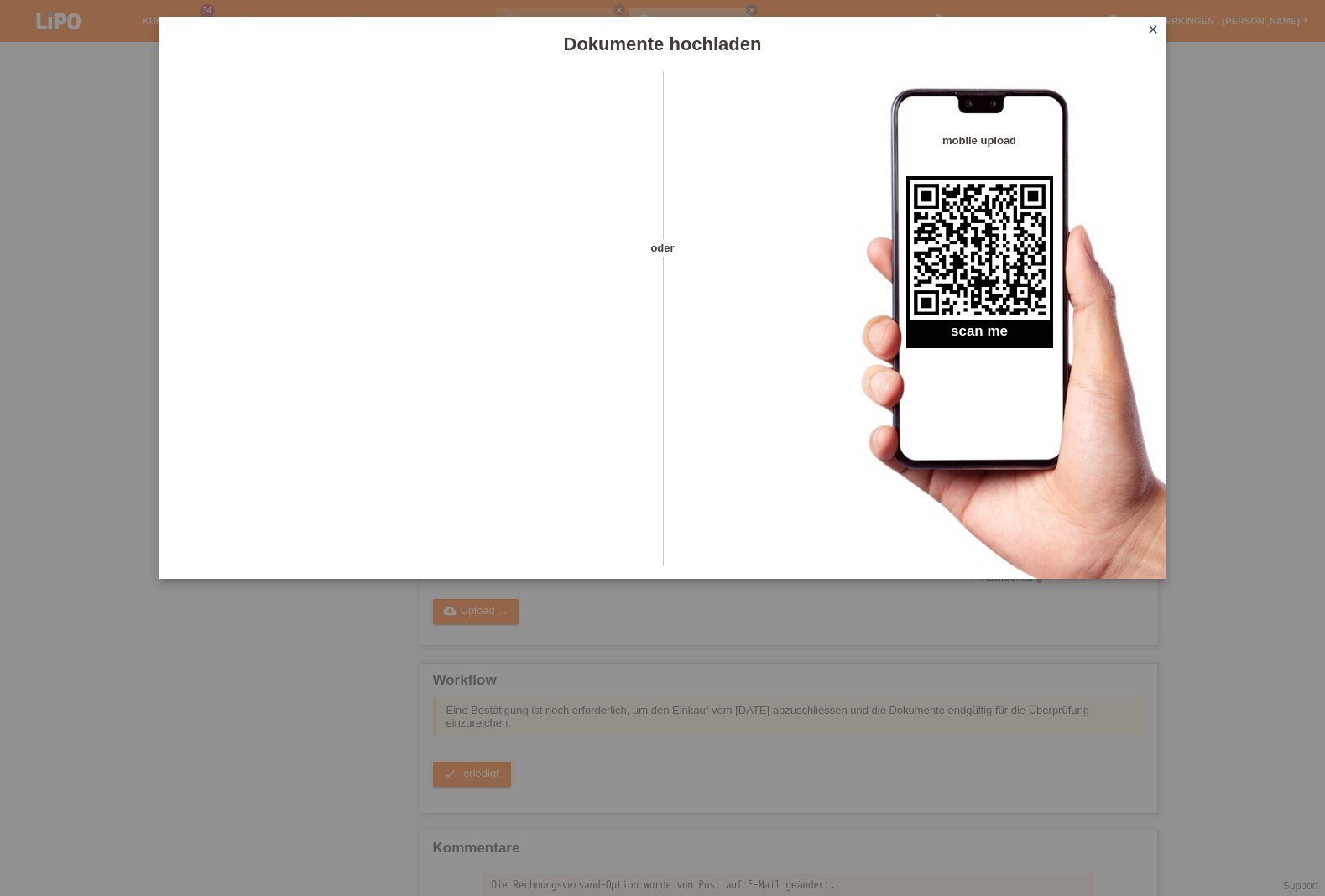 scroll, scrollTop: 0, scrollLeft: 0, axis: both 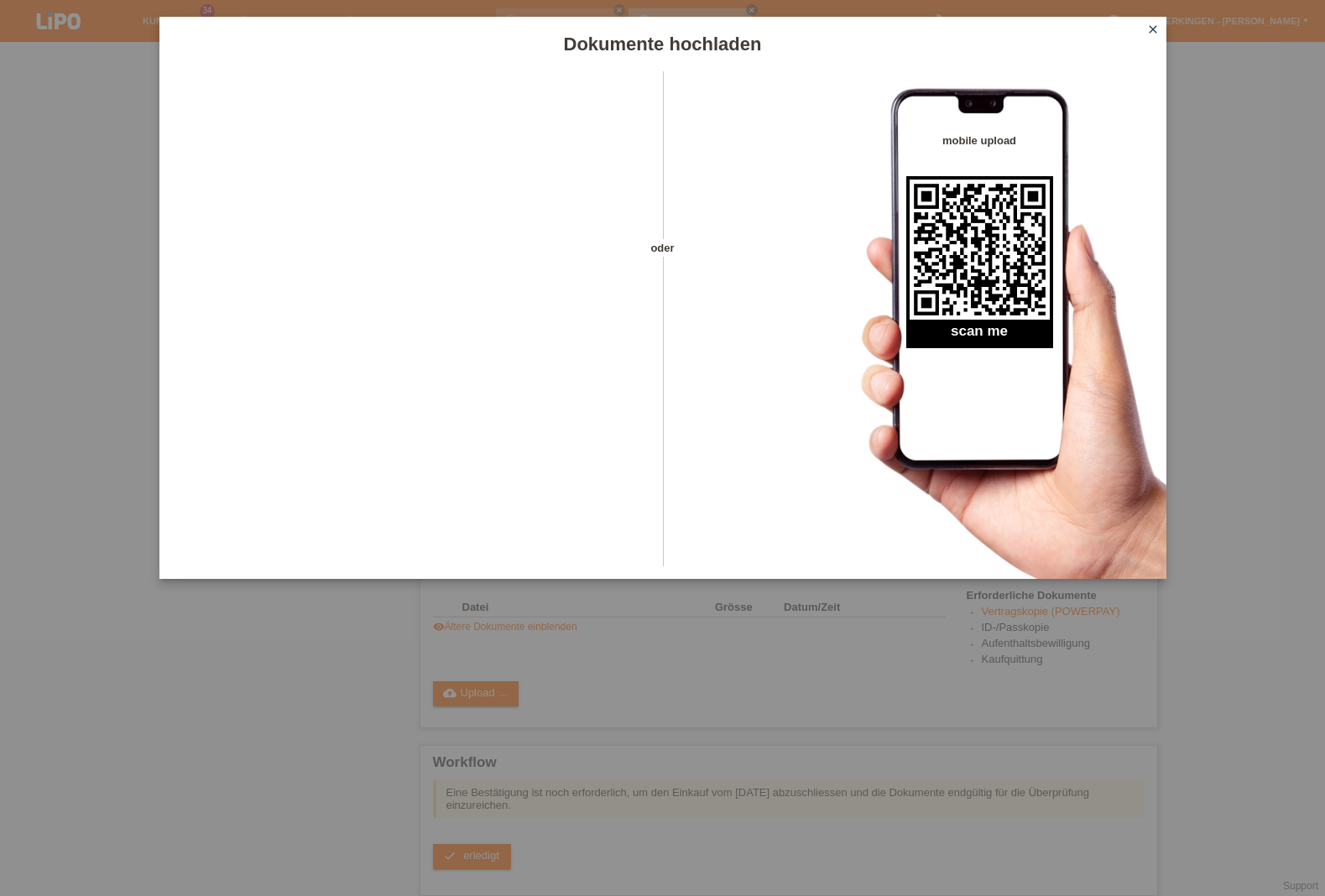 click on "Dokumente hochladen
oder
mobile upload
scan me
close" at bounding box center (662, 448) 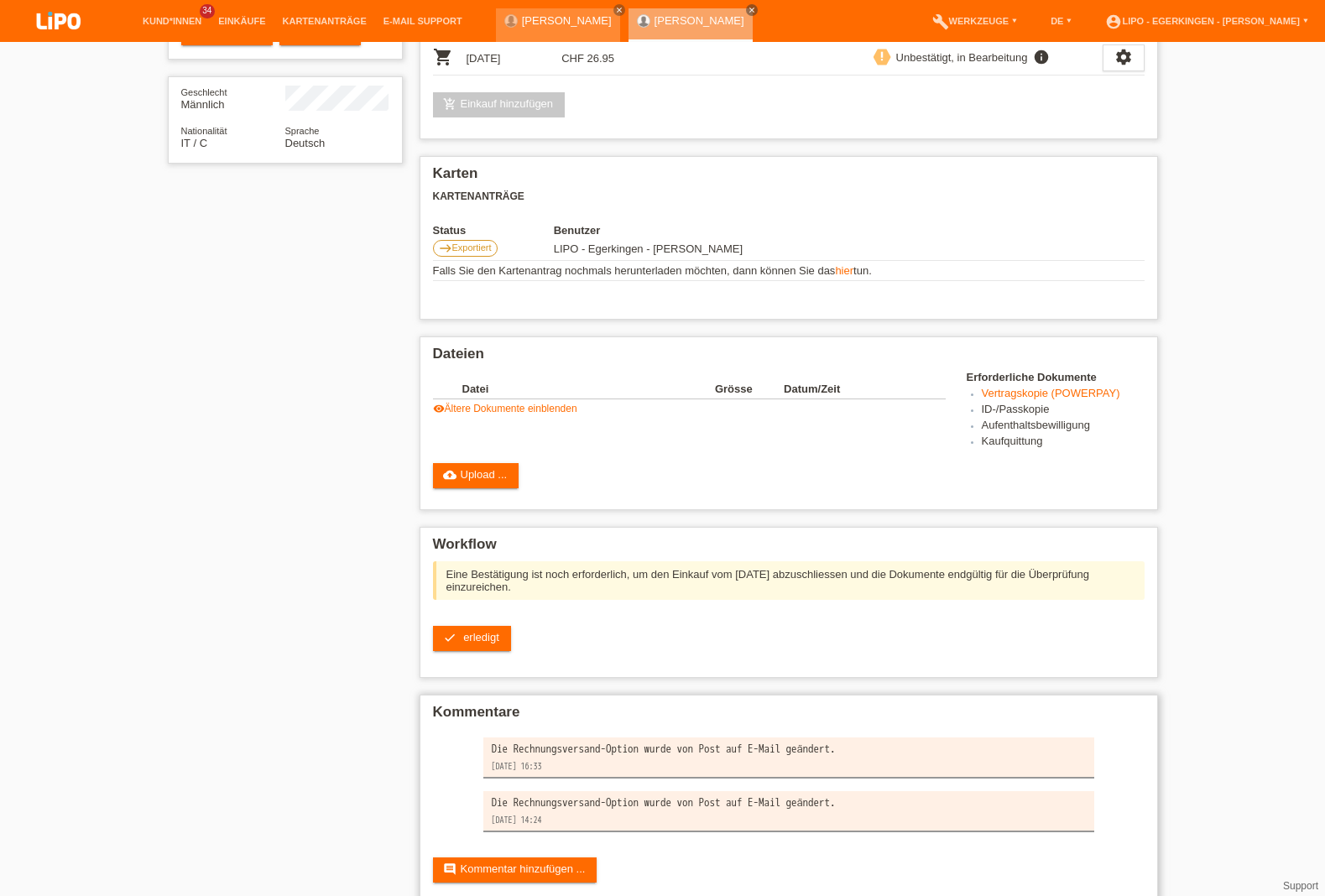 scroll, scrollTop: 240, scrollLeft: 0, axis: vertical 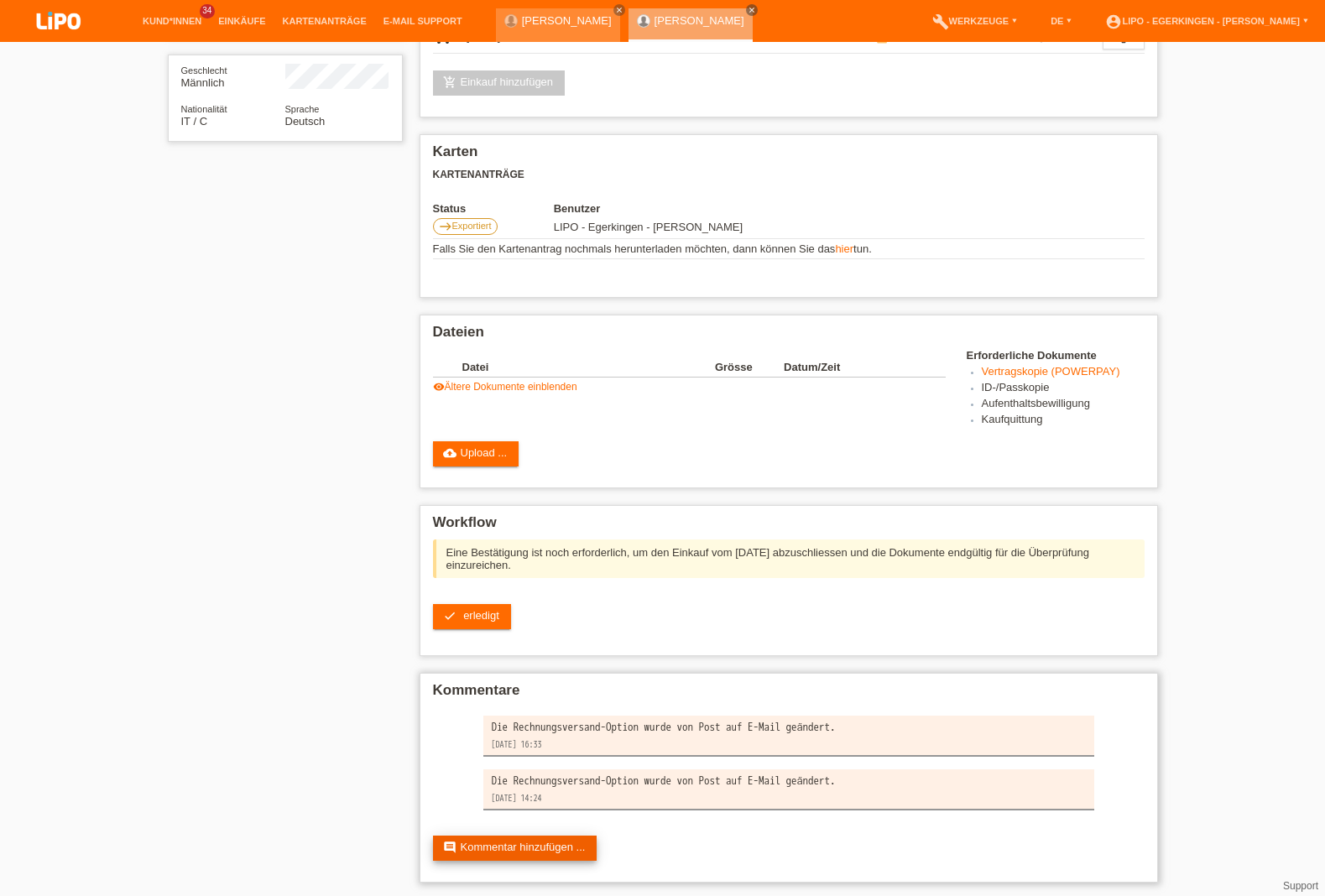 click on "comment  Kommentar hinzufügen ..." at bounding box center (515, 848) 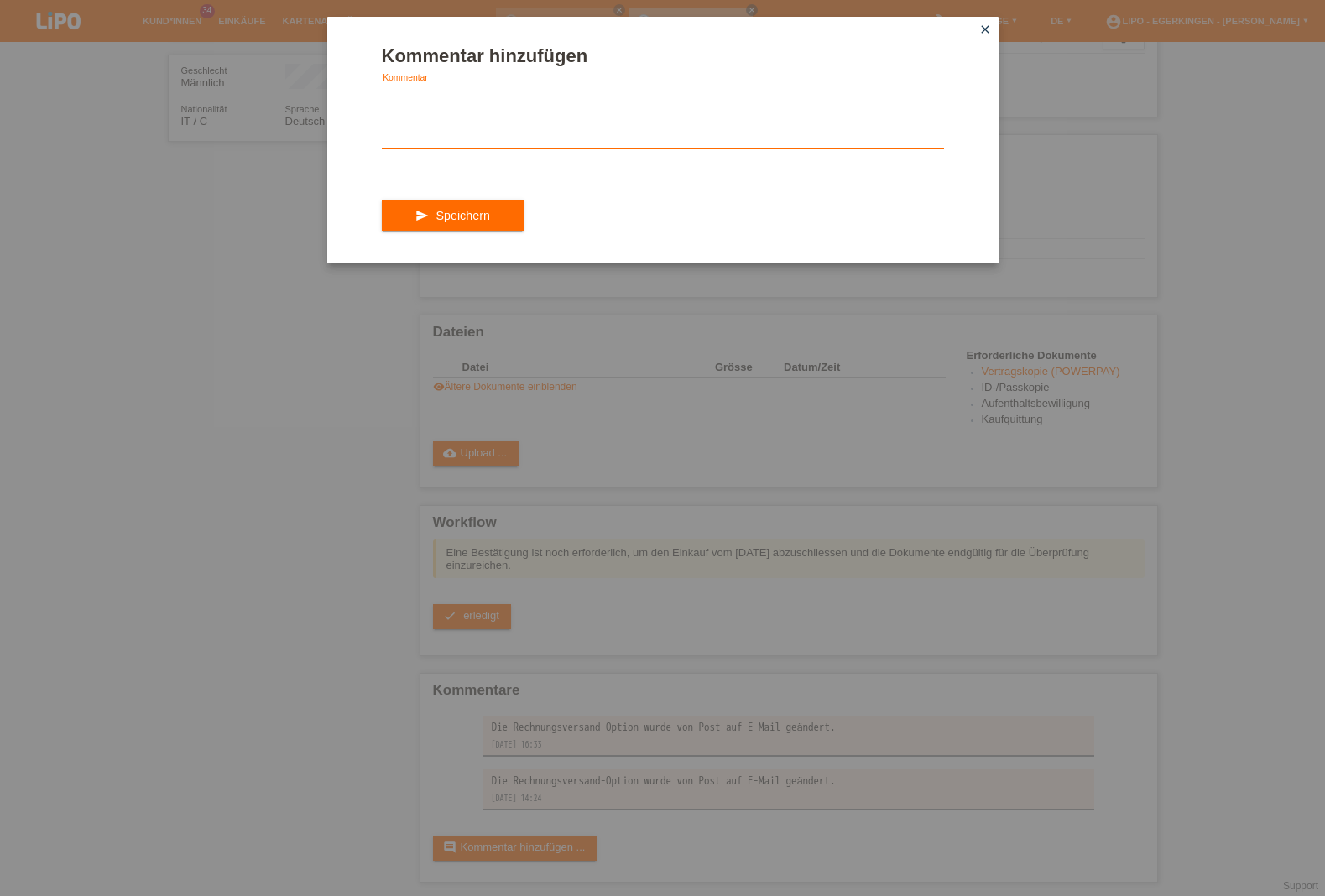 click at bounding box center (663, 116) 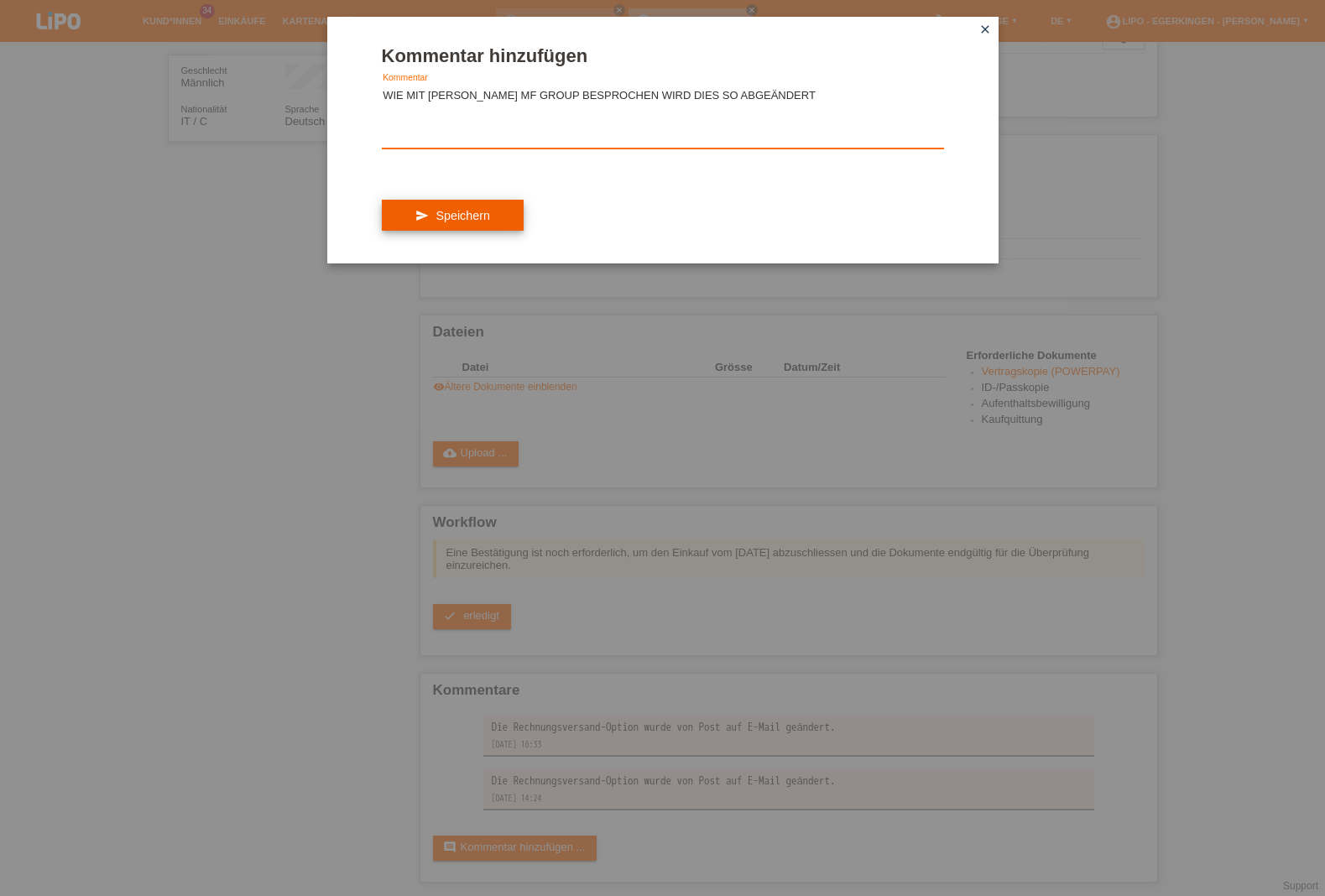 type on "WIE MIT [PERSON_NAME] MF GROUP BESPROCHEN WIRD DIES SO ABGEÄNDERT" 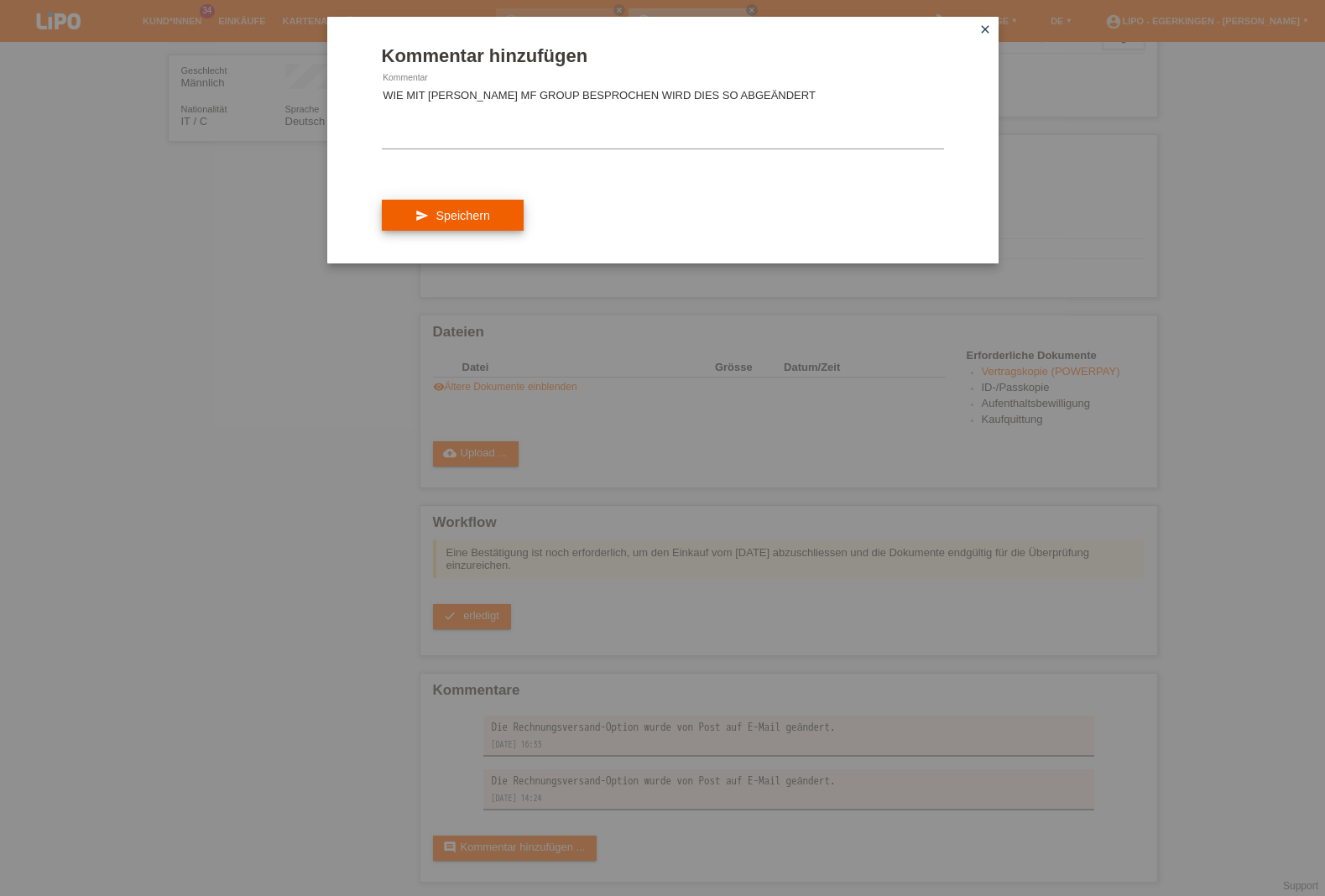 click on "send   Speichern" at bounding box center [452, 216] 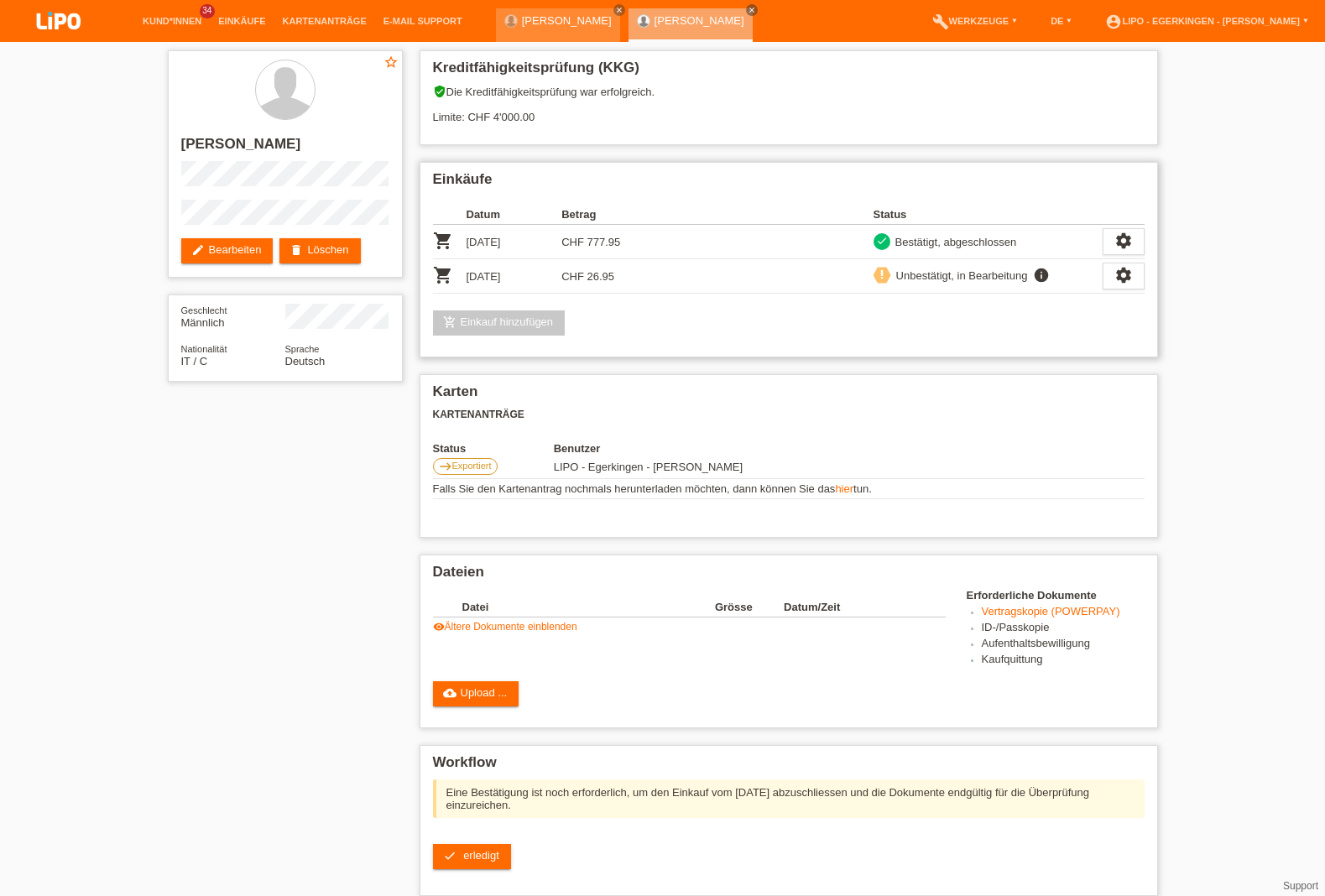 scroll, scrollTop: 0, scrollLeft: 0, axis: both 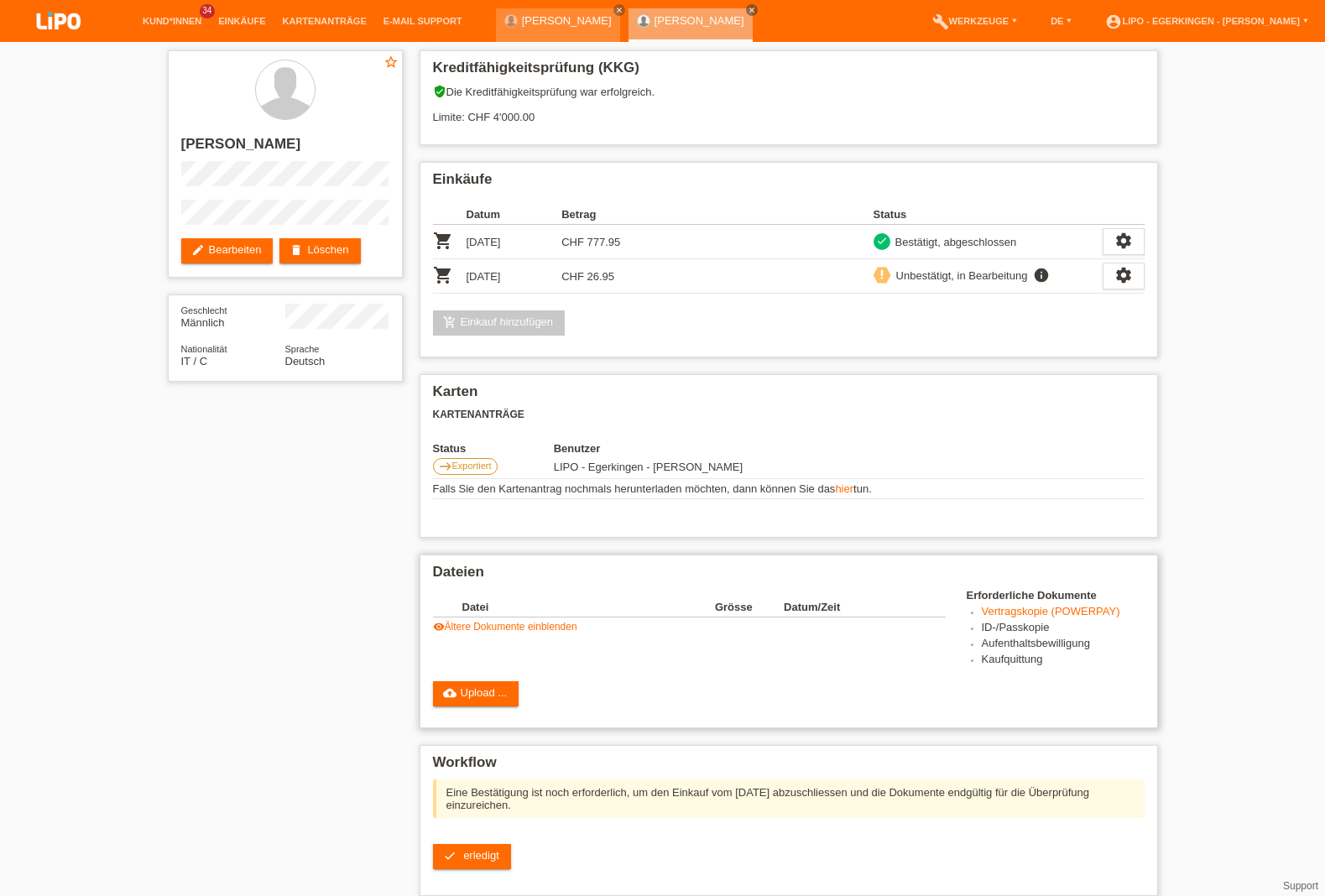 click on "Dateien
Datei
Grösse
Datum/Zeit
image
17455057535065228202978596875765.jpg
4'324 KB
24.04.2025 16:42
delete
image" at bounding box center [789, 641] 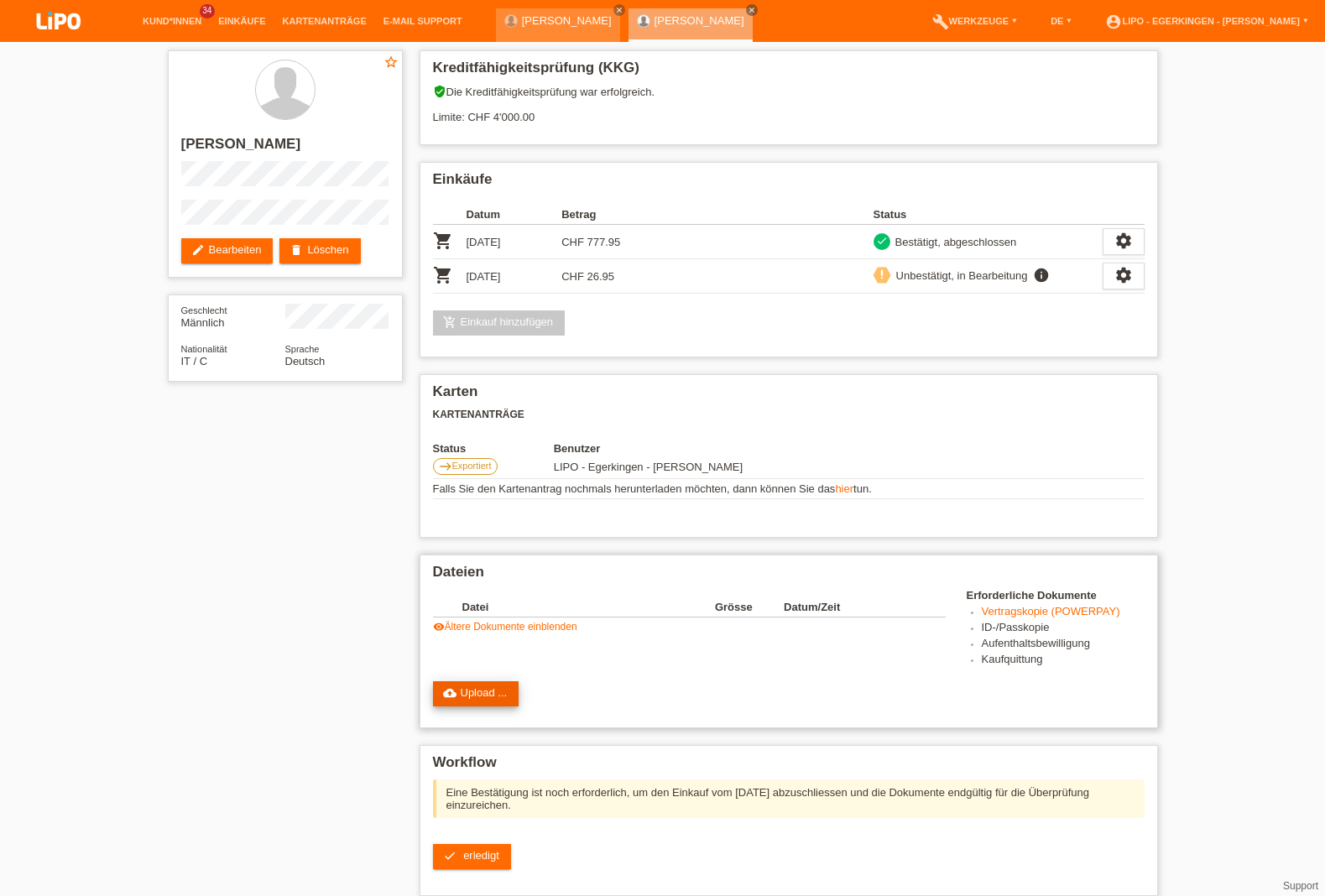 click on "cloud_upload  Upload ..." at bounding box center [476, 694] 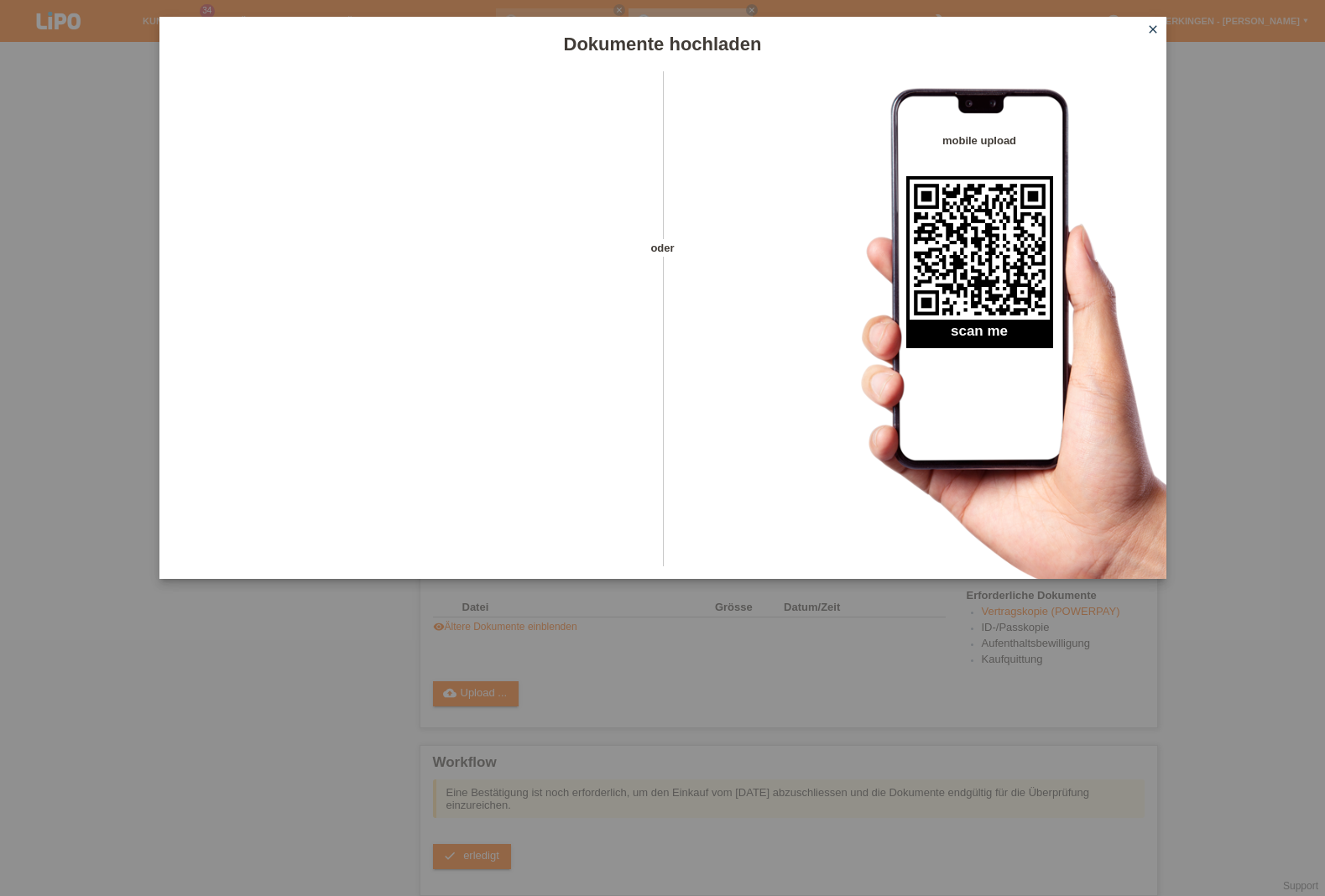 click on "Dokumente hochladen
oder
mobile upload
scan me
close" at bounding box center (662, 448) 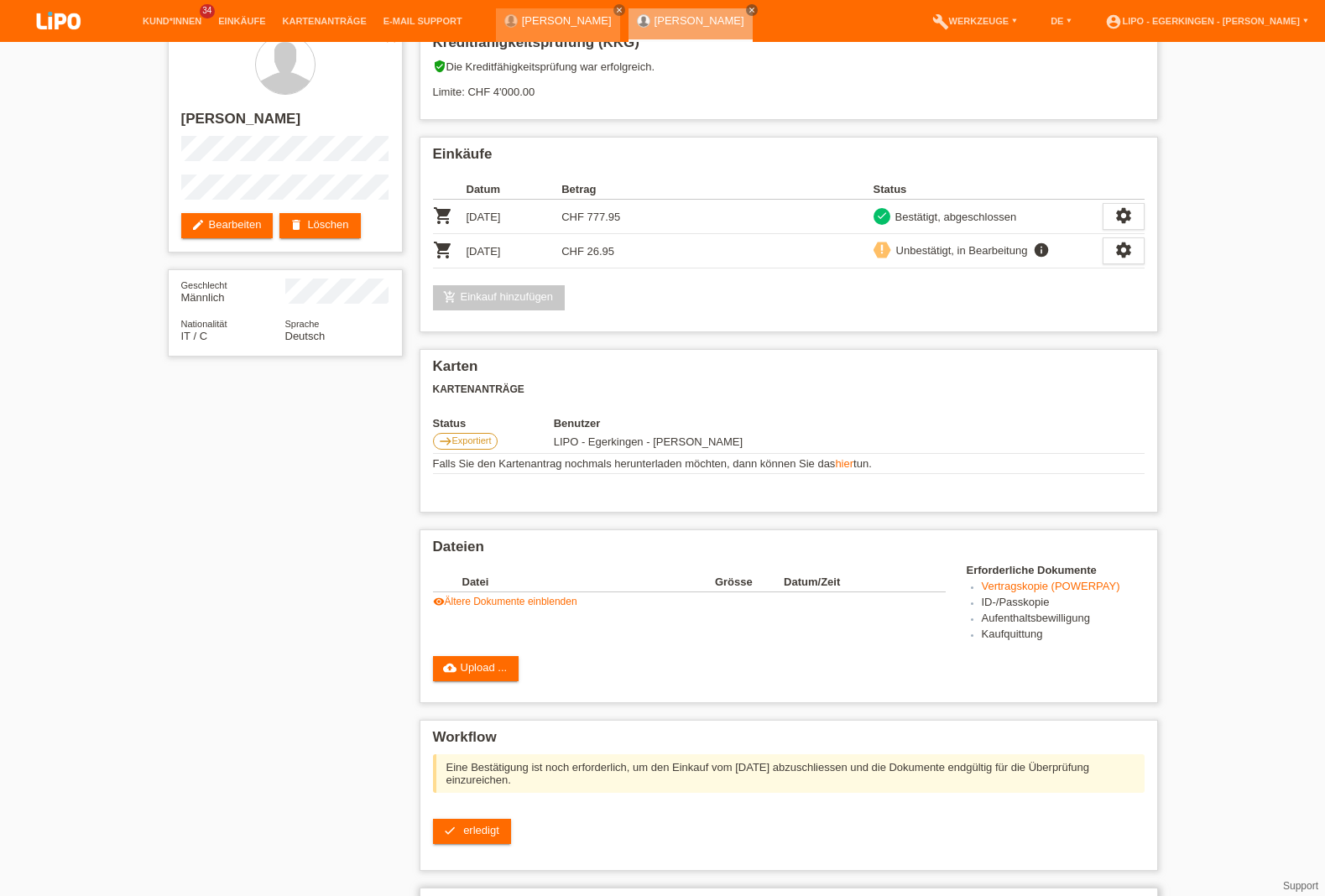 scroll, scrollTop: 23, scrollLeft: 0, axis: vertical 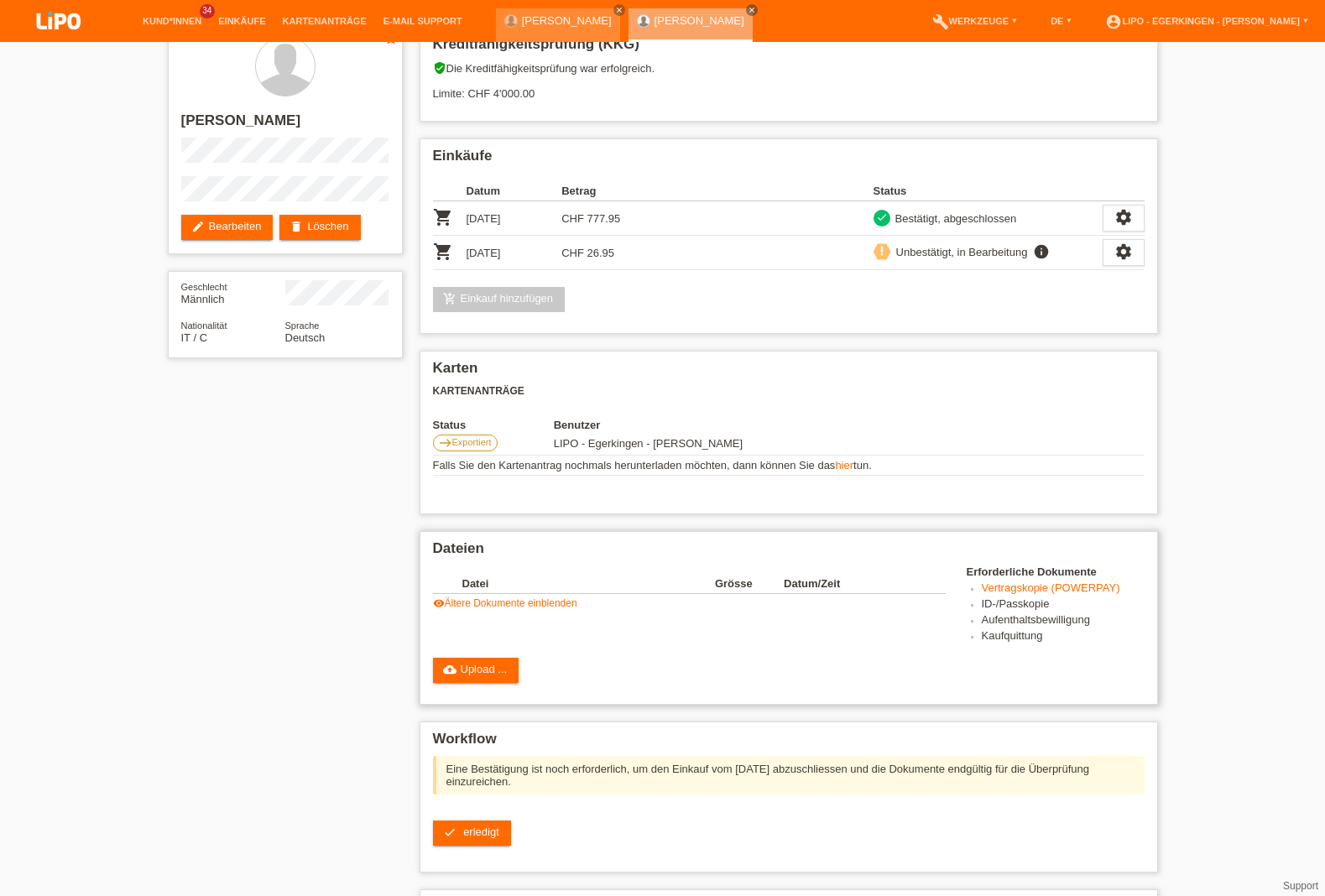 click on "visibility  Ältere Dokumente einblenden" at bounding box center (505, 603) 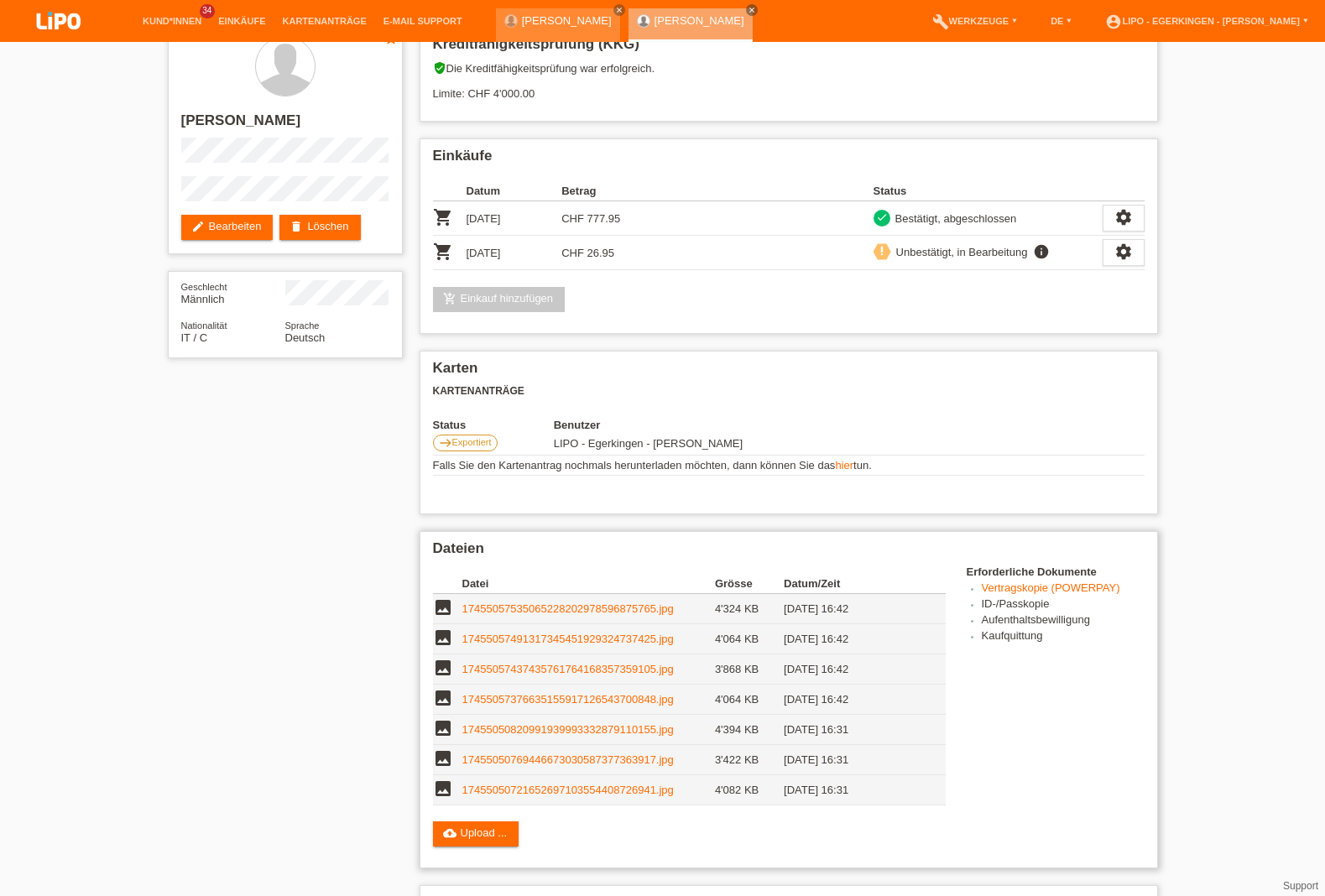 click on "Datei
Grösse
Datum/Zeit
image
17455057535065228202978596875765.jpg
4'324 KB
[DATE] 16:42
delete
image" at bounding box center (700, 687) 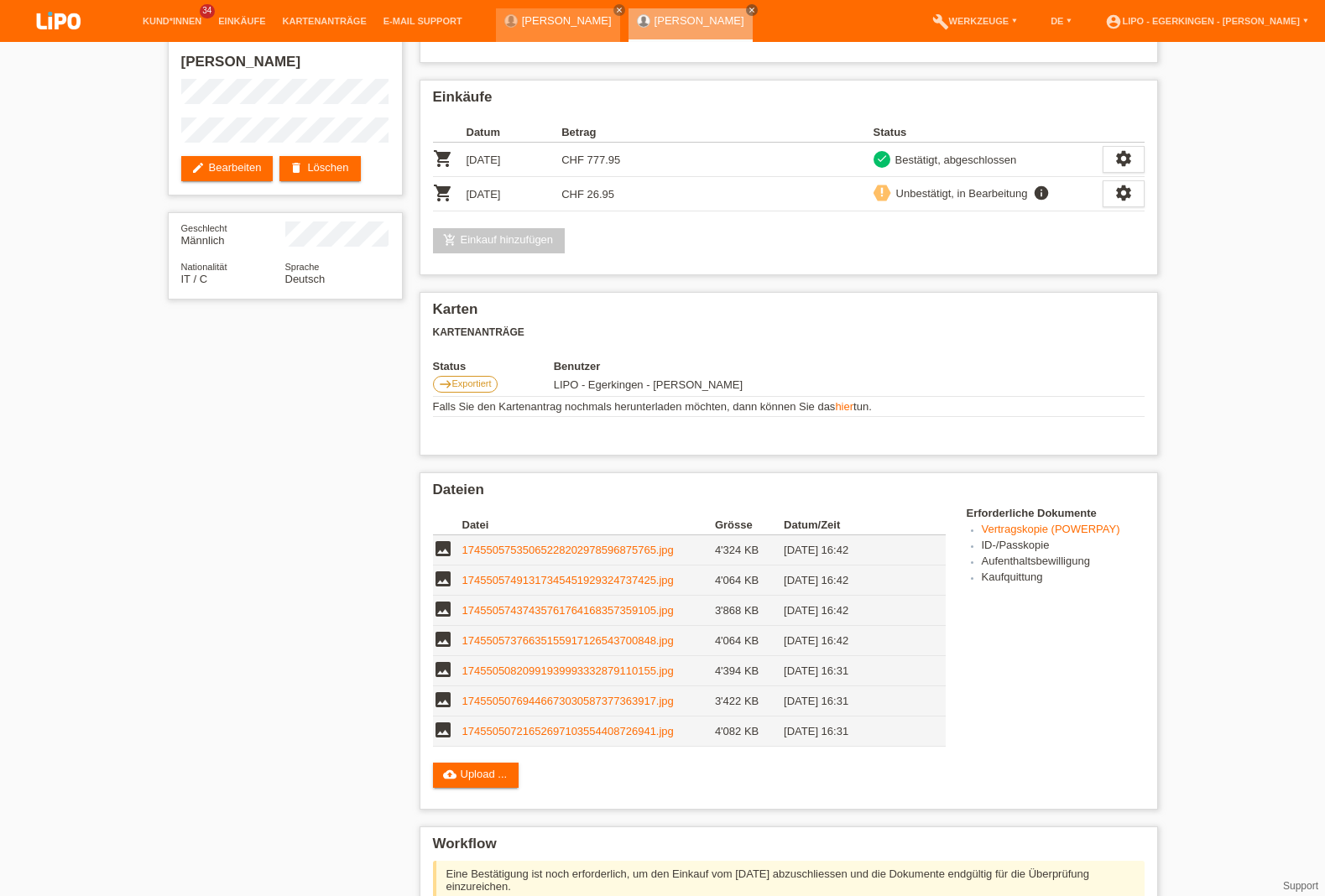scroll, scrollTop: 0, scrollLeft: 0, axis: both 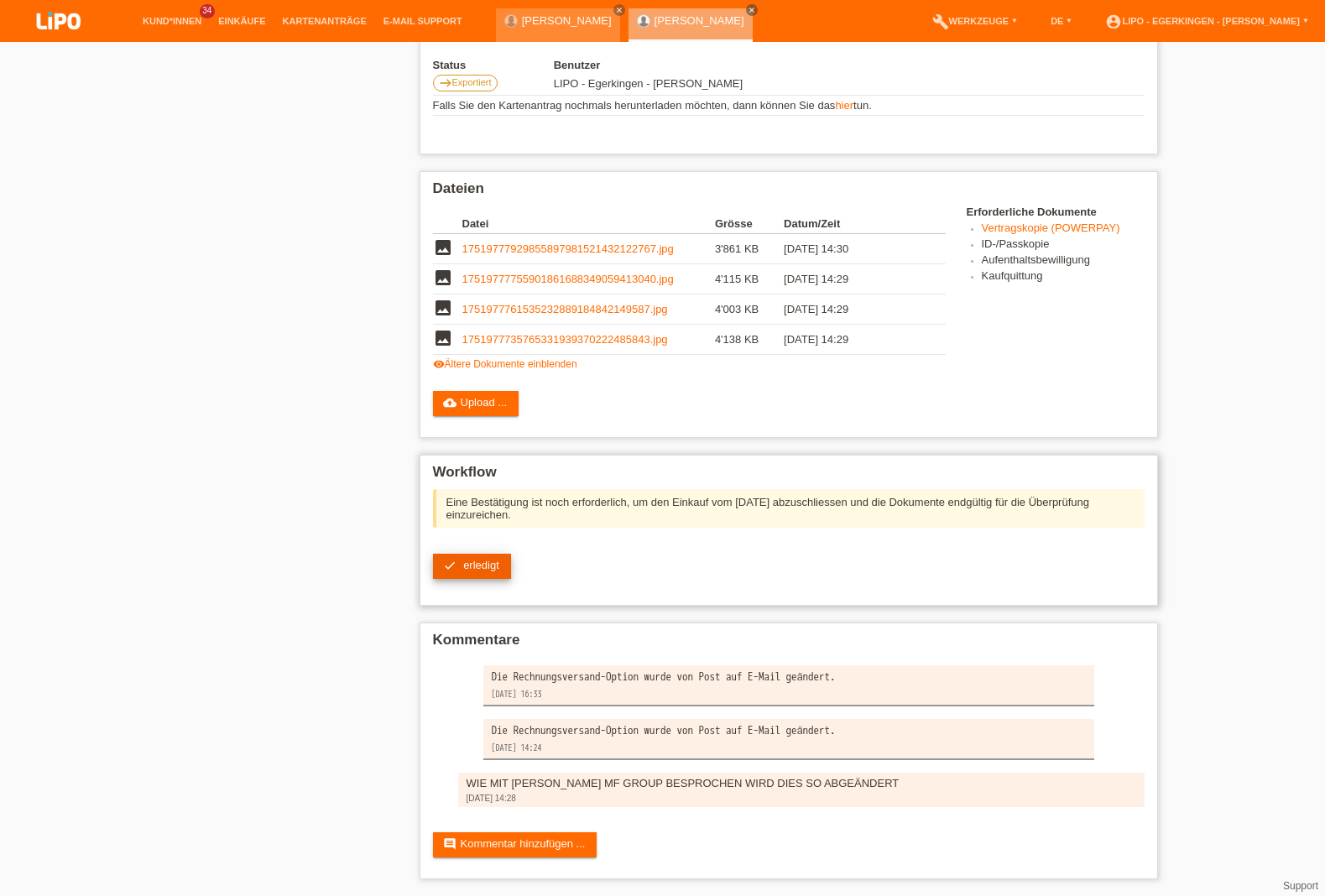 click on "check   erledigt" at bounding box center (472, 566) 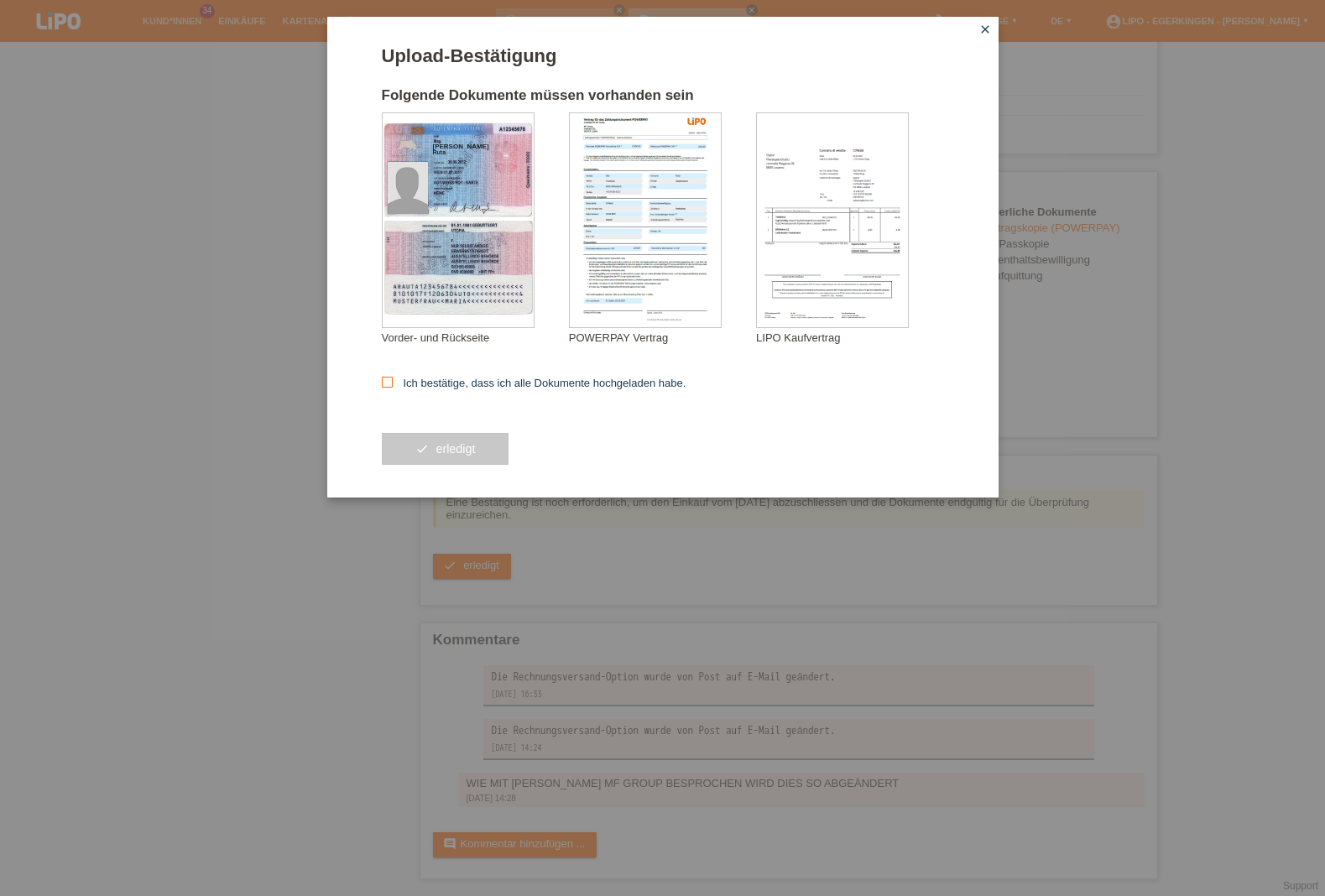click on "Ich bestätige, dass ich alle Dokumente hochgeladen habe." at bounding box center [534, 383] 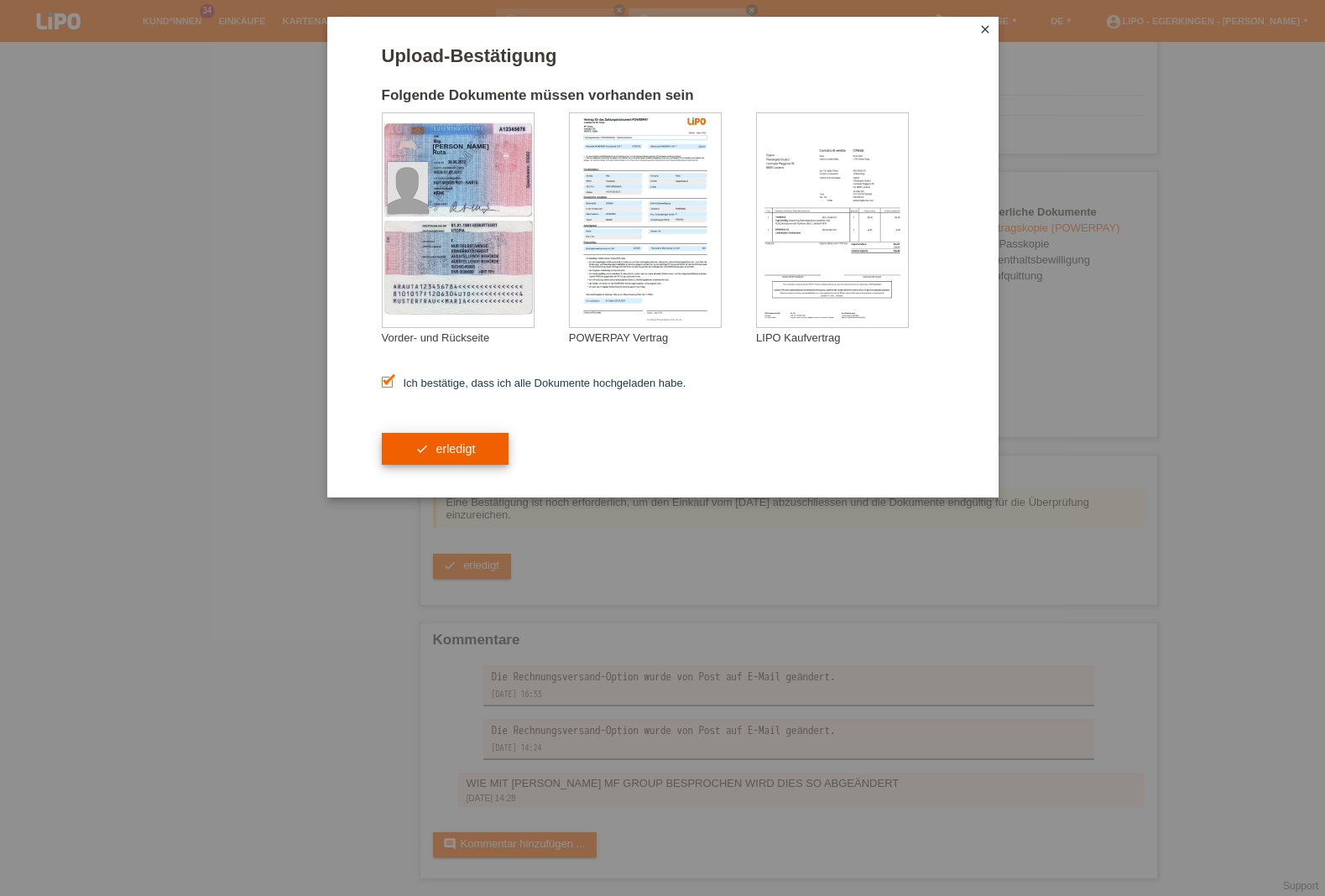 click on "check   erledigt" at bounding box center (446, 449) 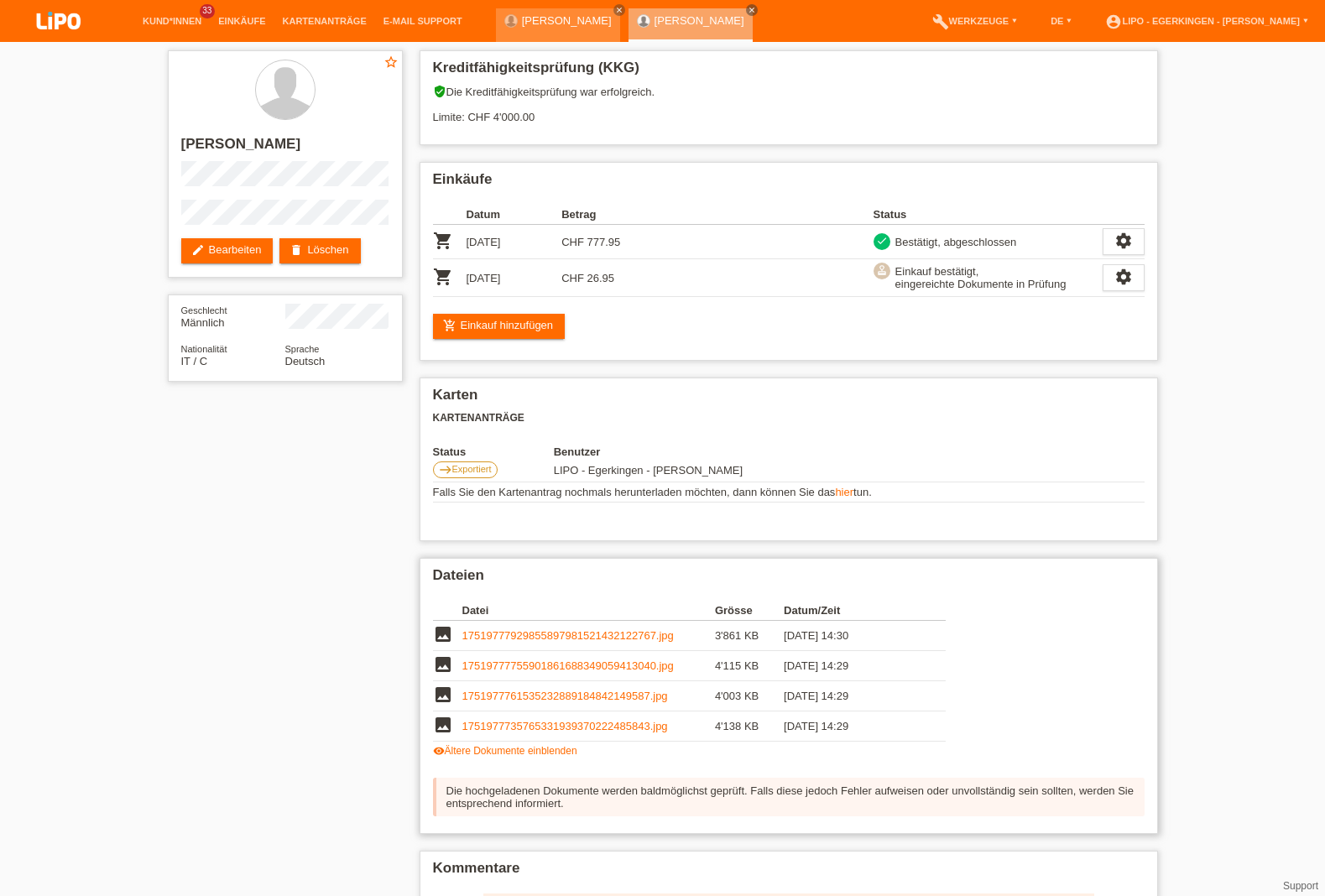 scroll, scrollTop: 0, scrollLeft: 0, axis: both 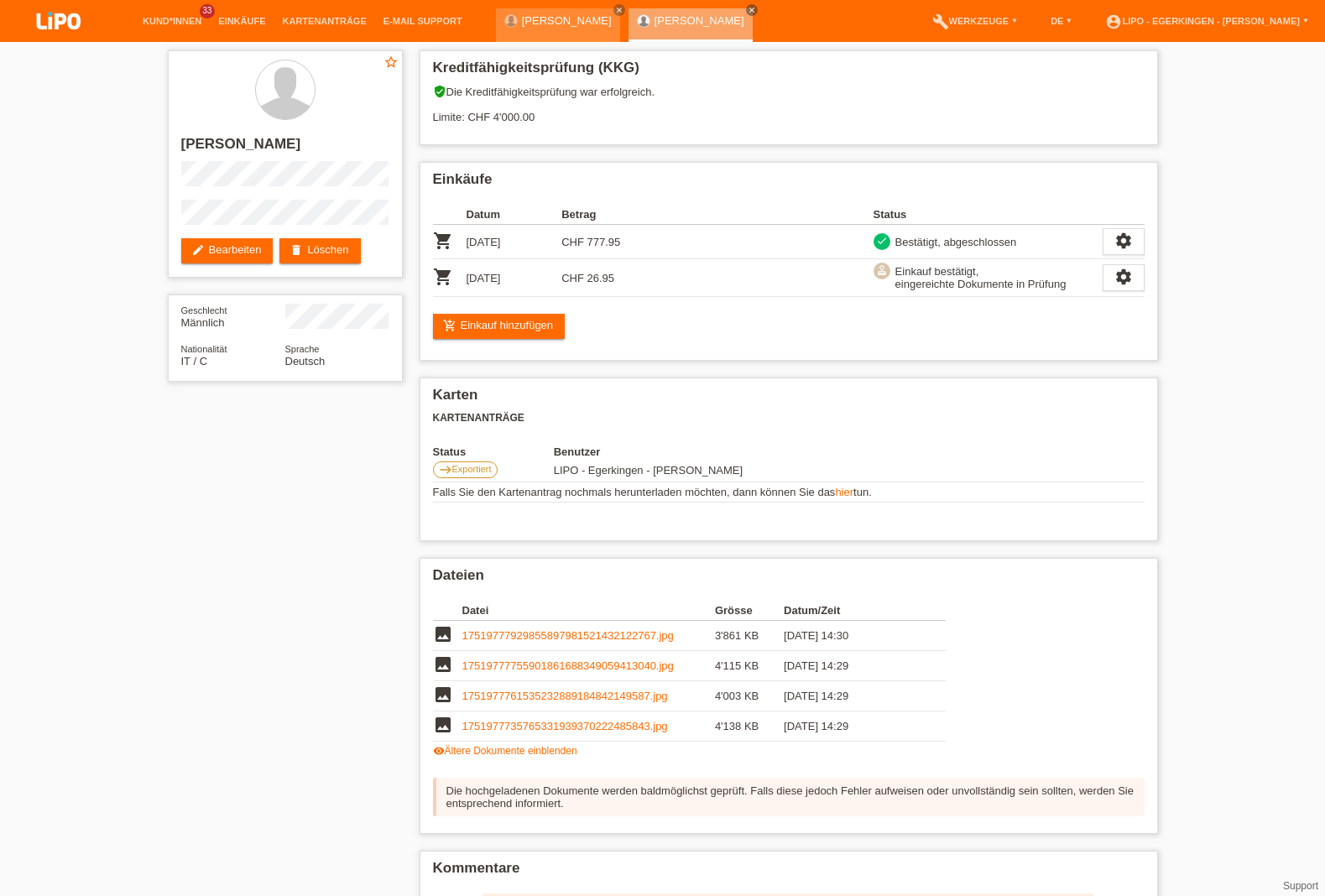 click on "star_border
[PERSON_NAME]
edit  Bearbeiten
delete  Löschen
Geschlecht
Männlich
Nationalität
IT / C
Sprache
Deutsch
Kreditfähigkeitsprüfung (KKG)
verified_user  Die Kreditfähigkeitsprüfung war erfolgreich.
Datum" at bounding box center [663, 583] 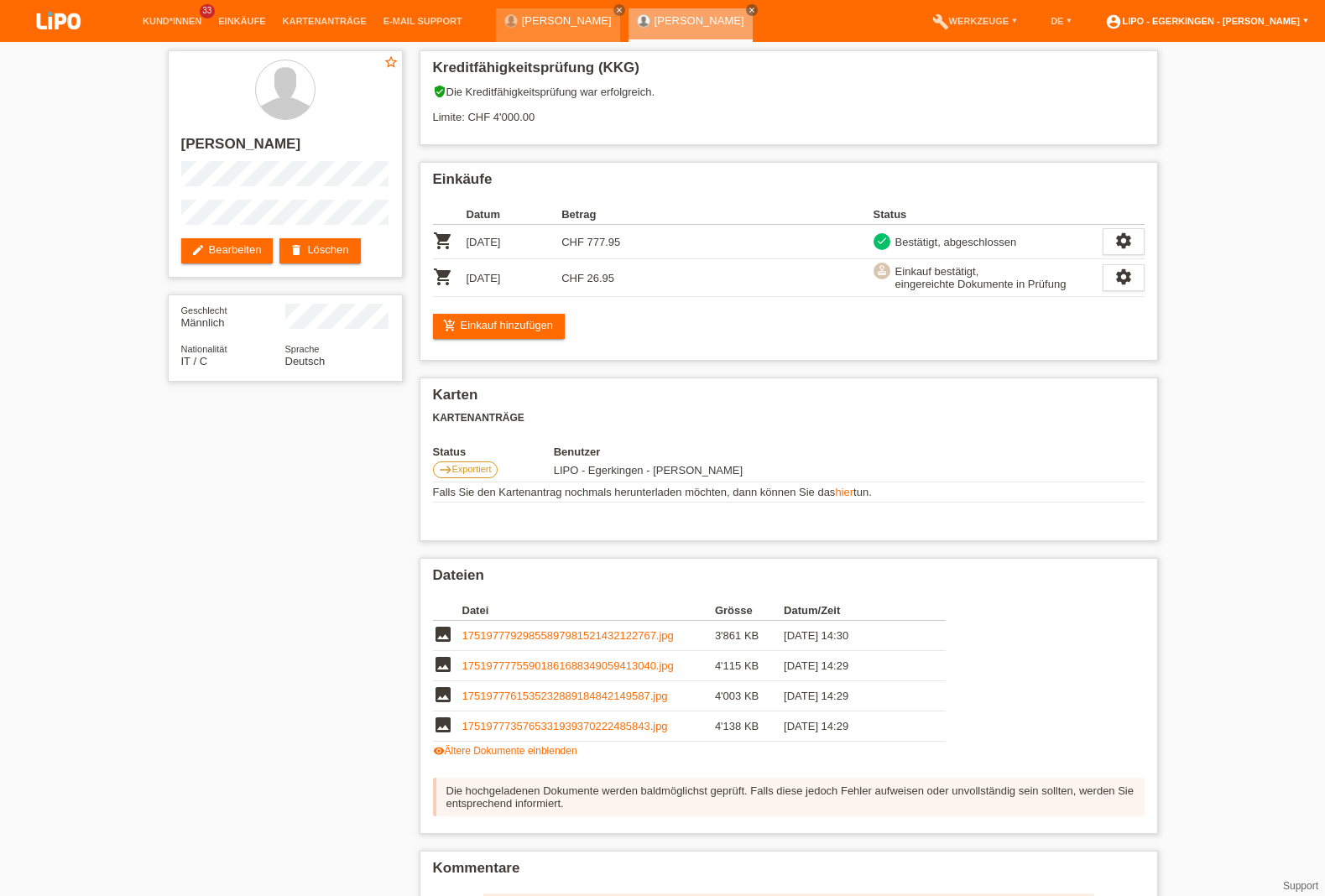 click on "account_circle  LIPO - Egerkingen - [PERSON_NAME] ▾" at bounding box center [1207, 21] 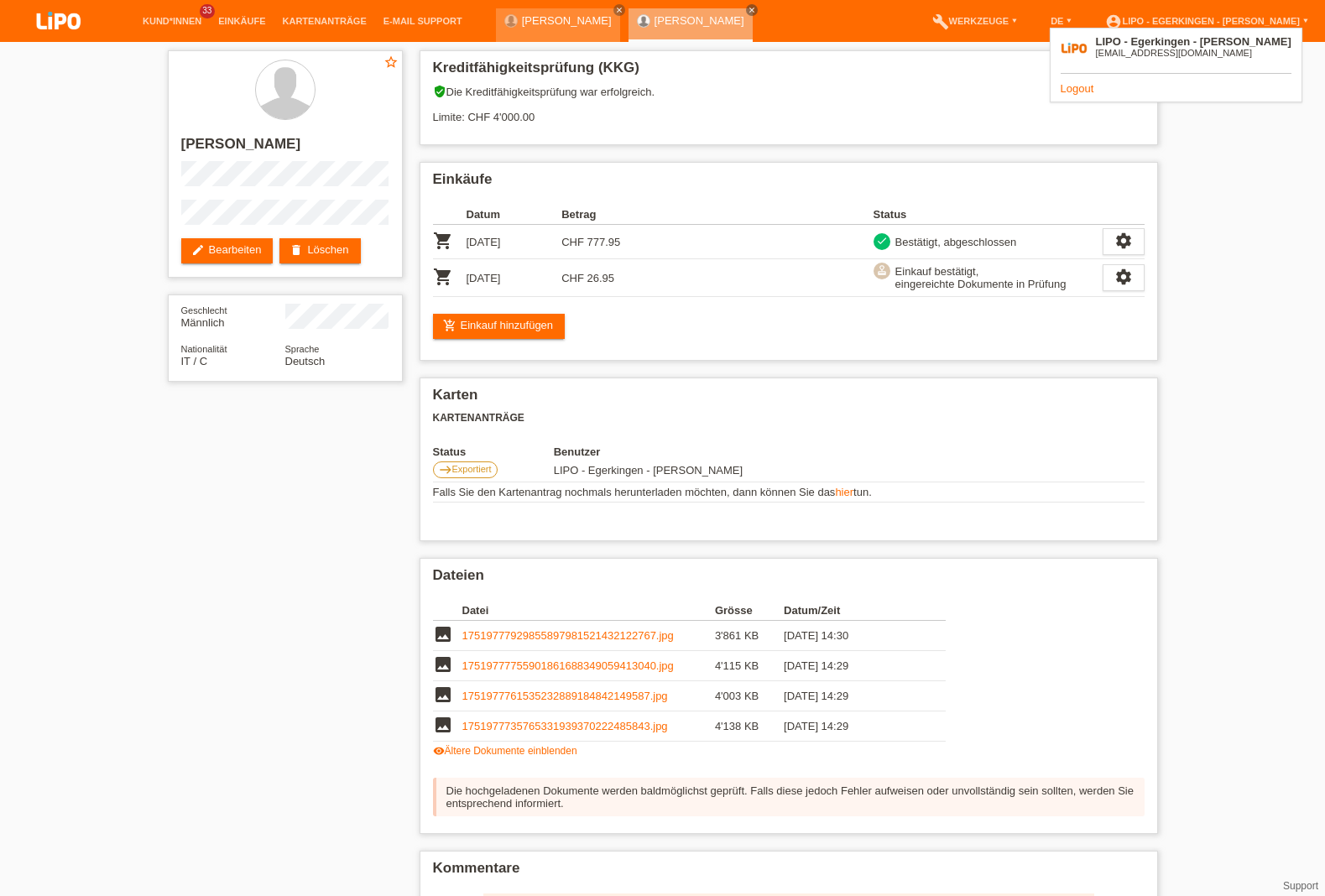 click on "Logout" at bounding box center [1077, 88] 